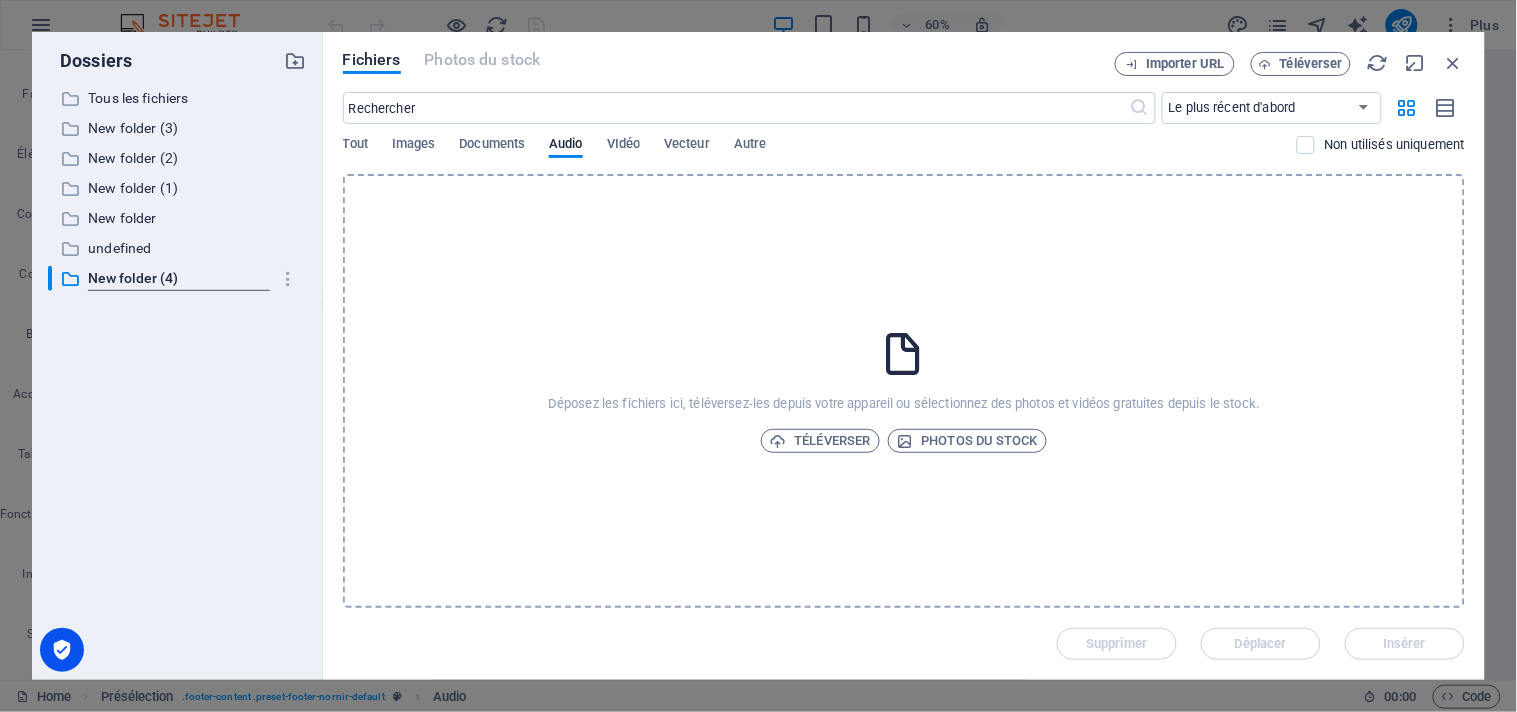 scroll, scrollTop: 0, scrollLeft: 0, axis: both 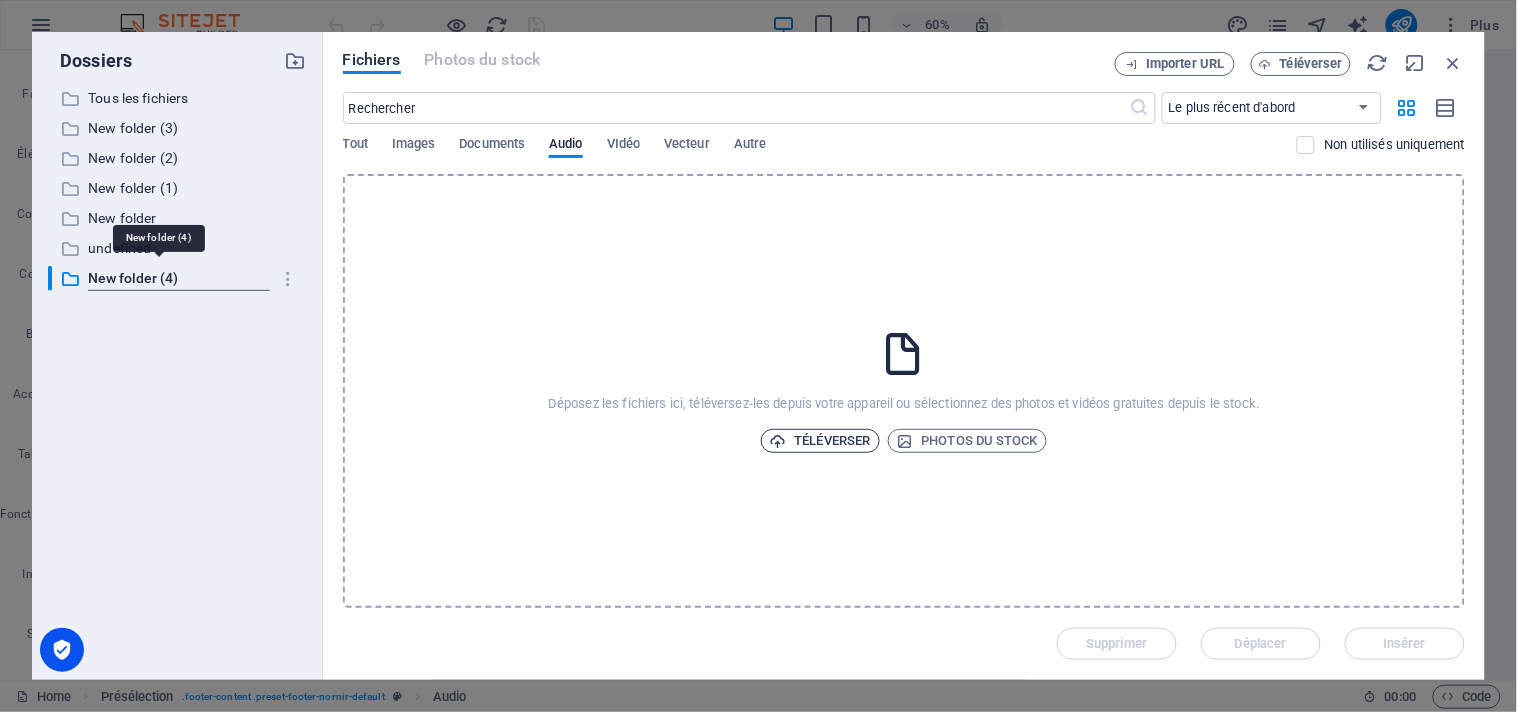 click on "Téléverser" at bounding box center [820, 441] 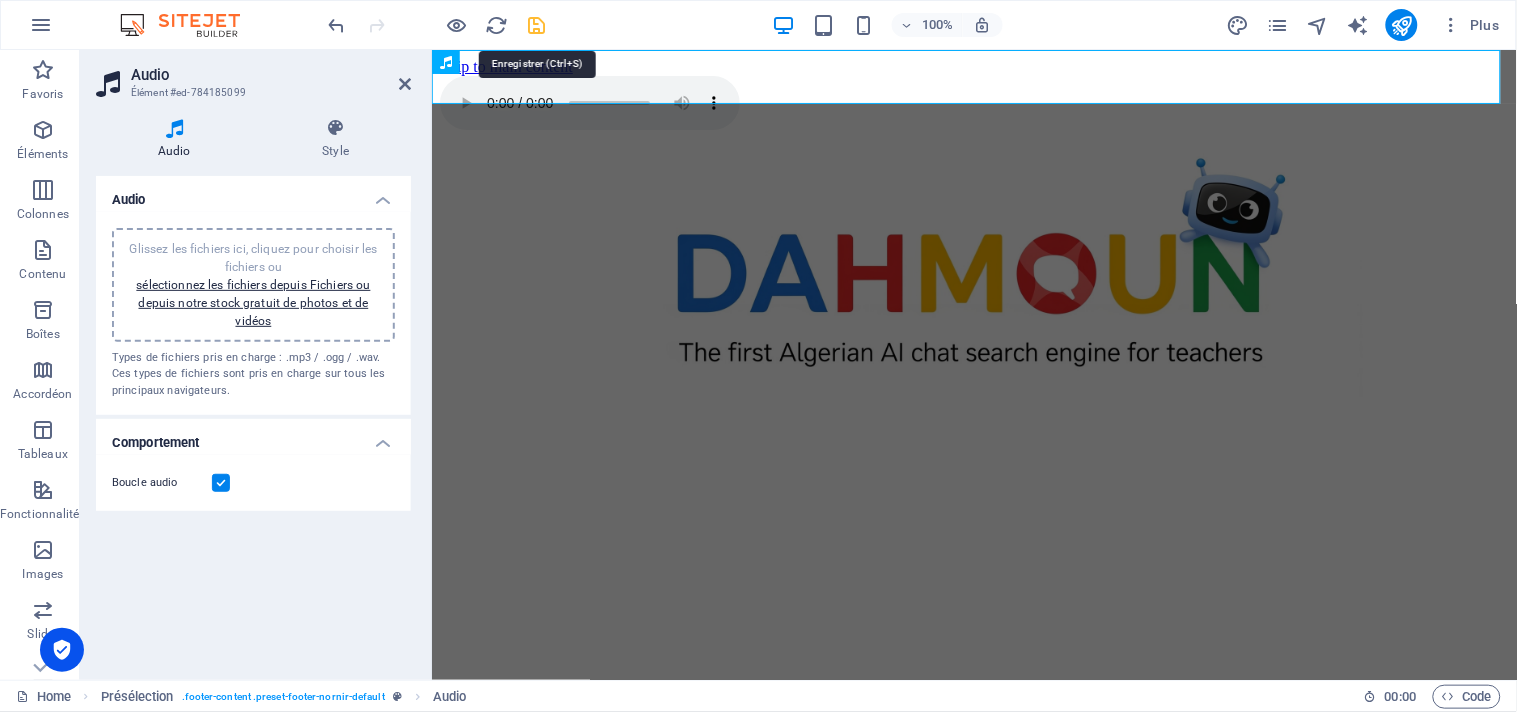 click at bounding box center (537, 25) 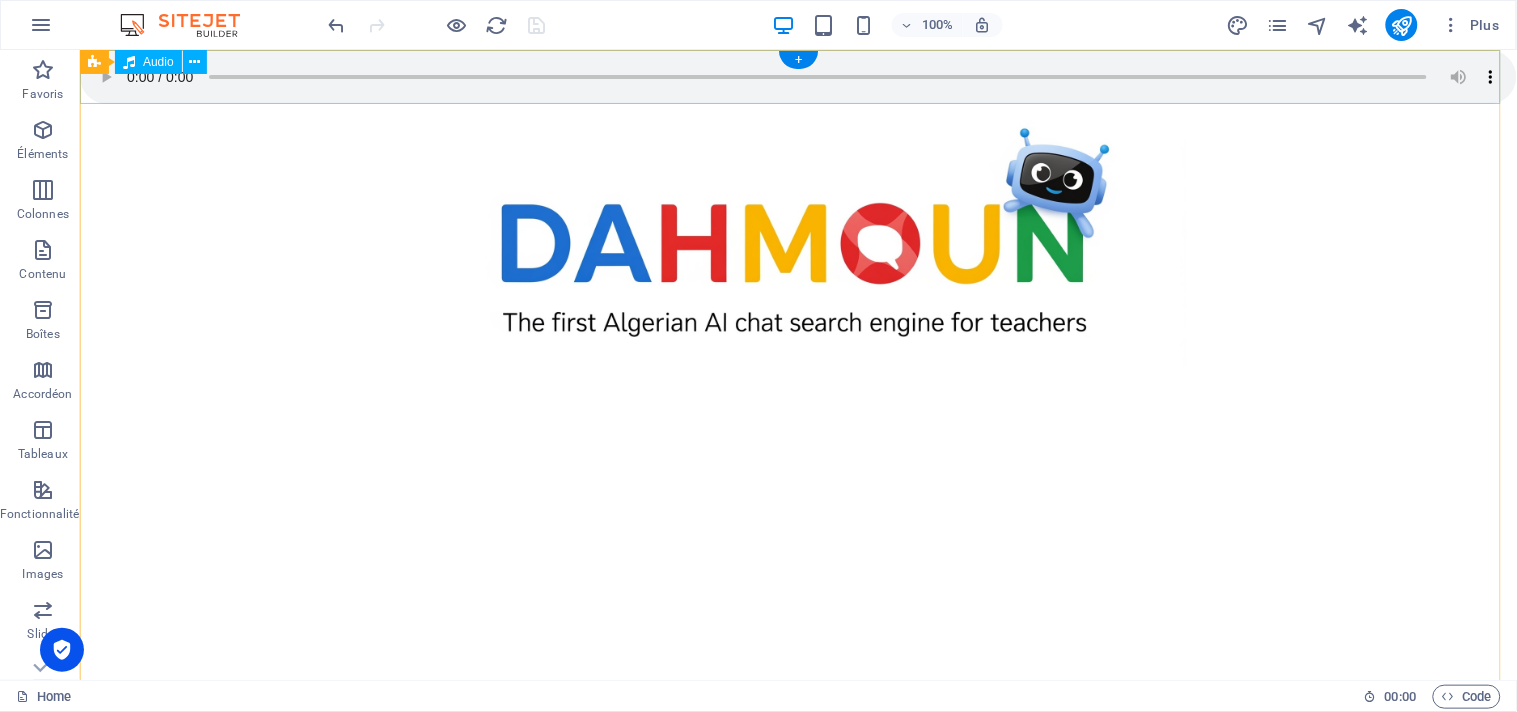 click at bounding box center (797, 76) 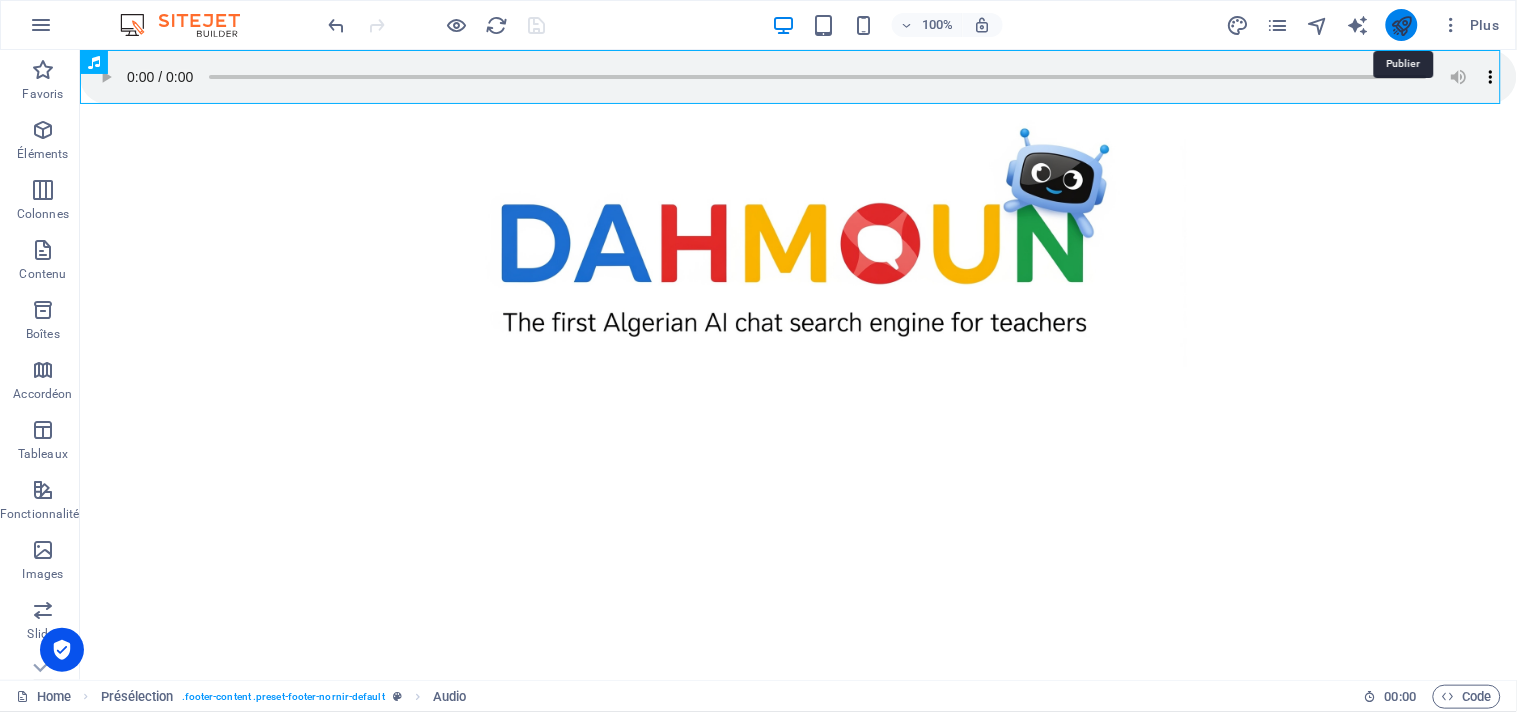 click at bounding box center (1401, 25) 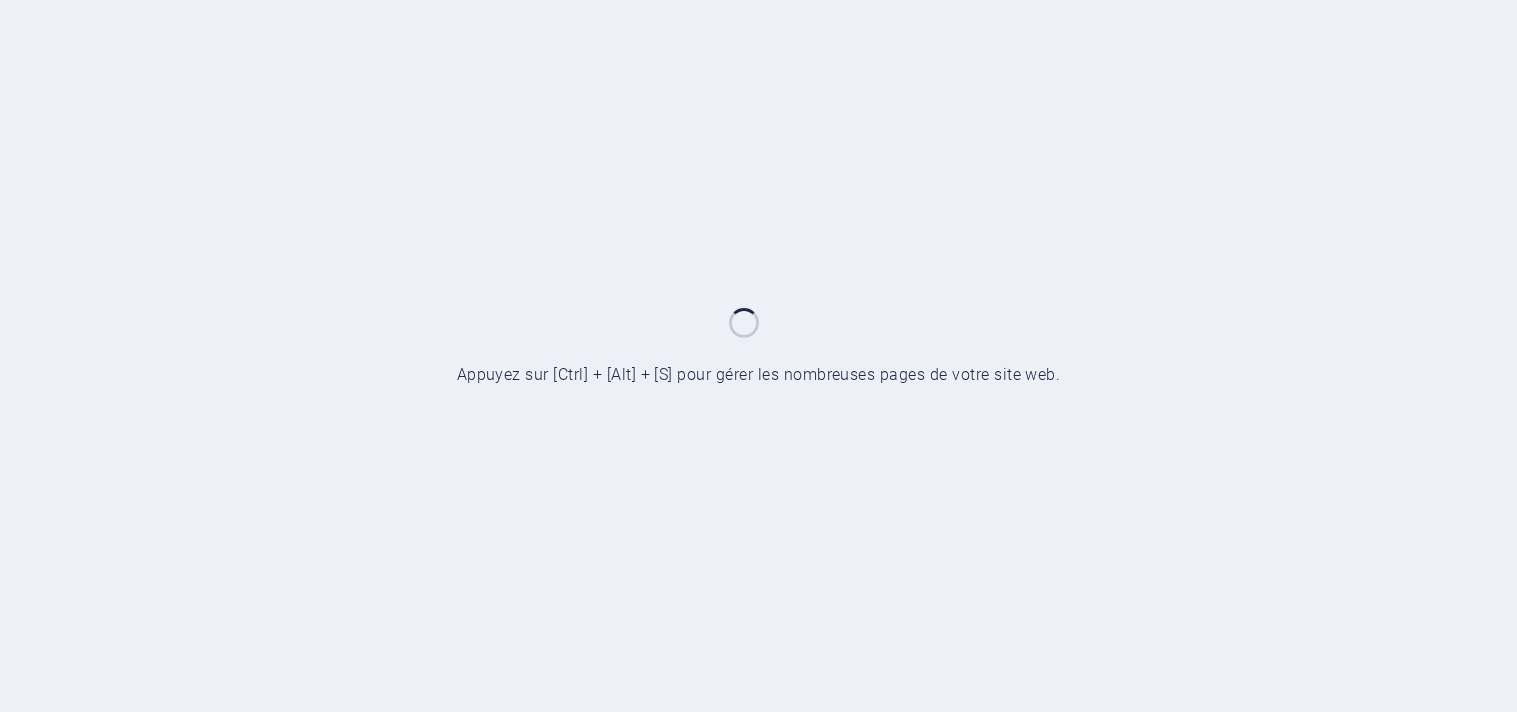 scroll, scrollTop: 0, scrollLeft: 0, axis: both 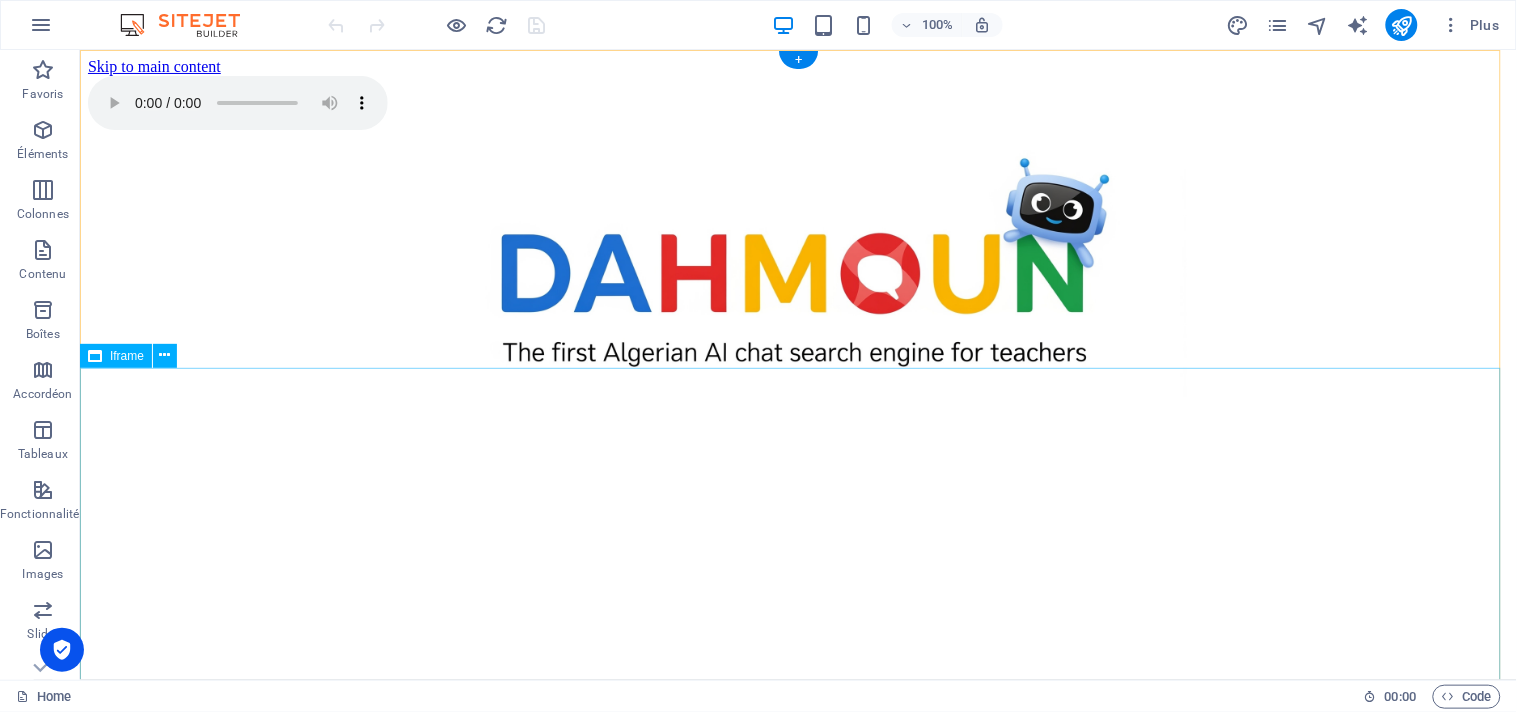 click on "</div>" at bounding box center [797, 603] 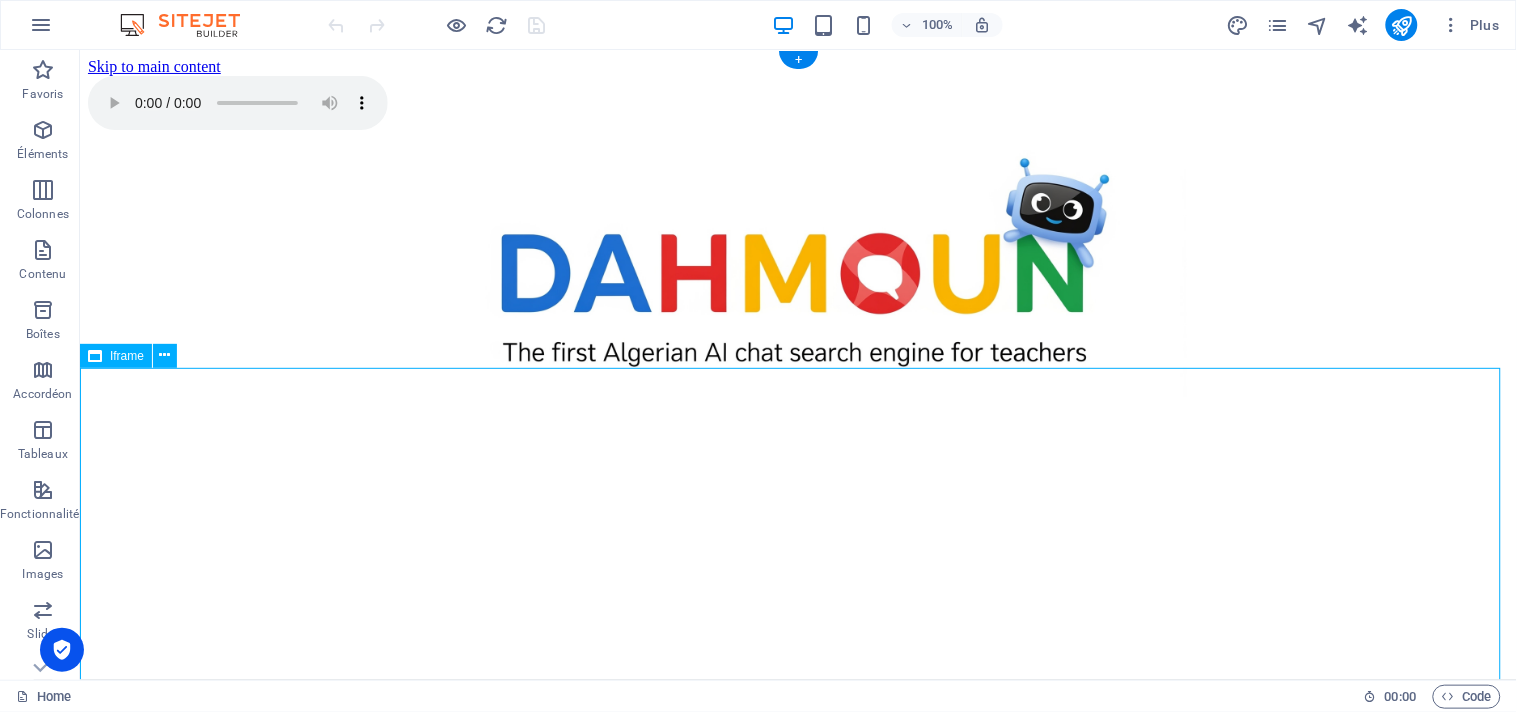 click on "</div>" at bounding box center [797, 603] 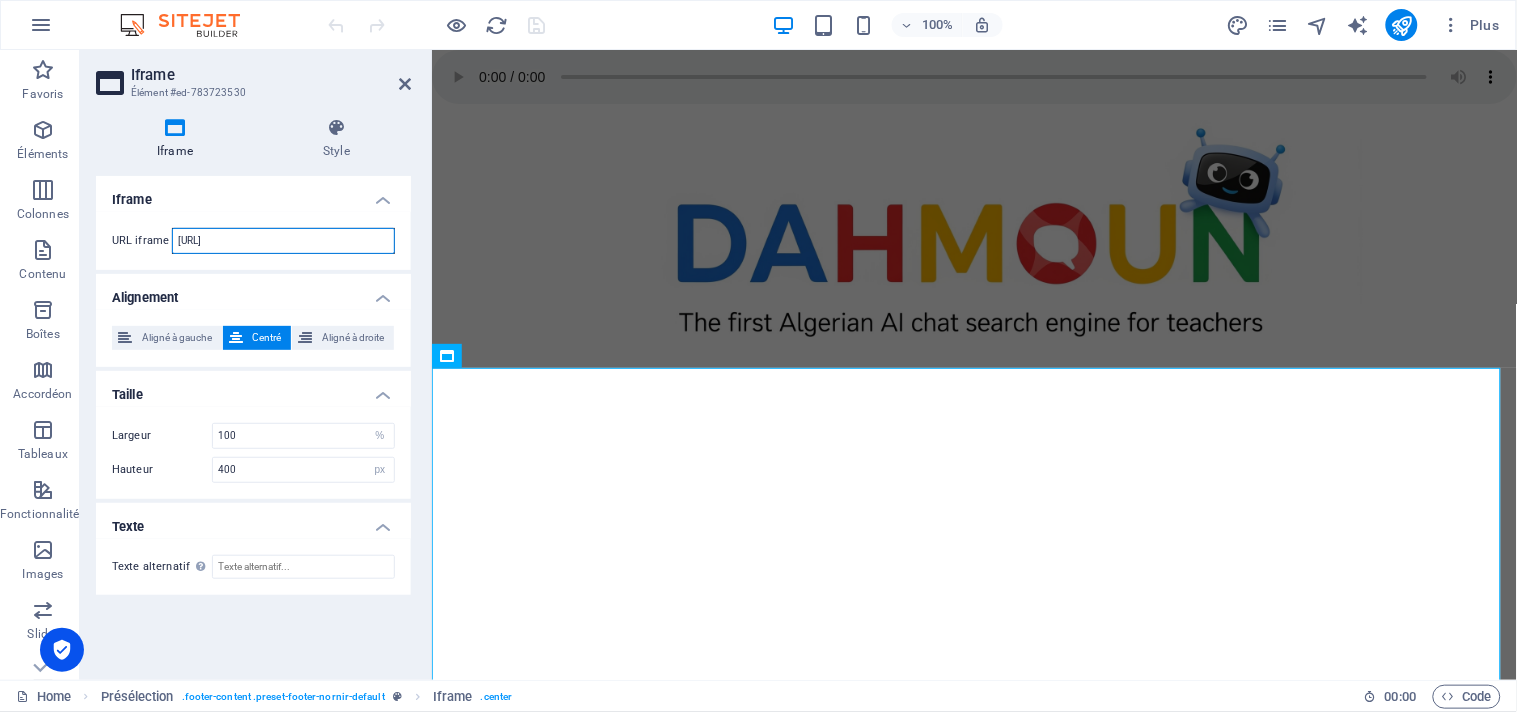 click on "https://chat.cxgenie.ai?aid=269d5624-cdcd-4a09-a3ed-c1cdd9b77787&lang=en" at bounding box center (283, 241) 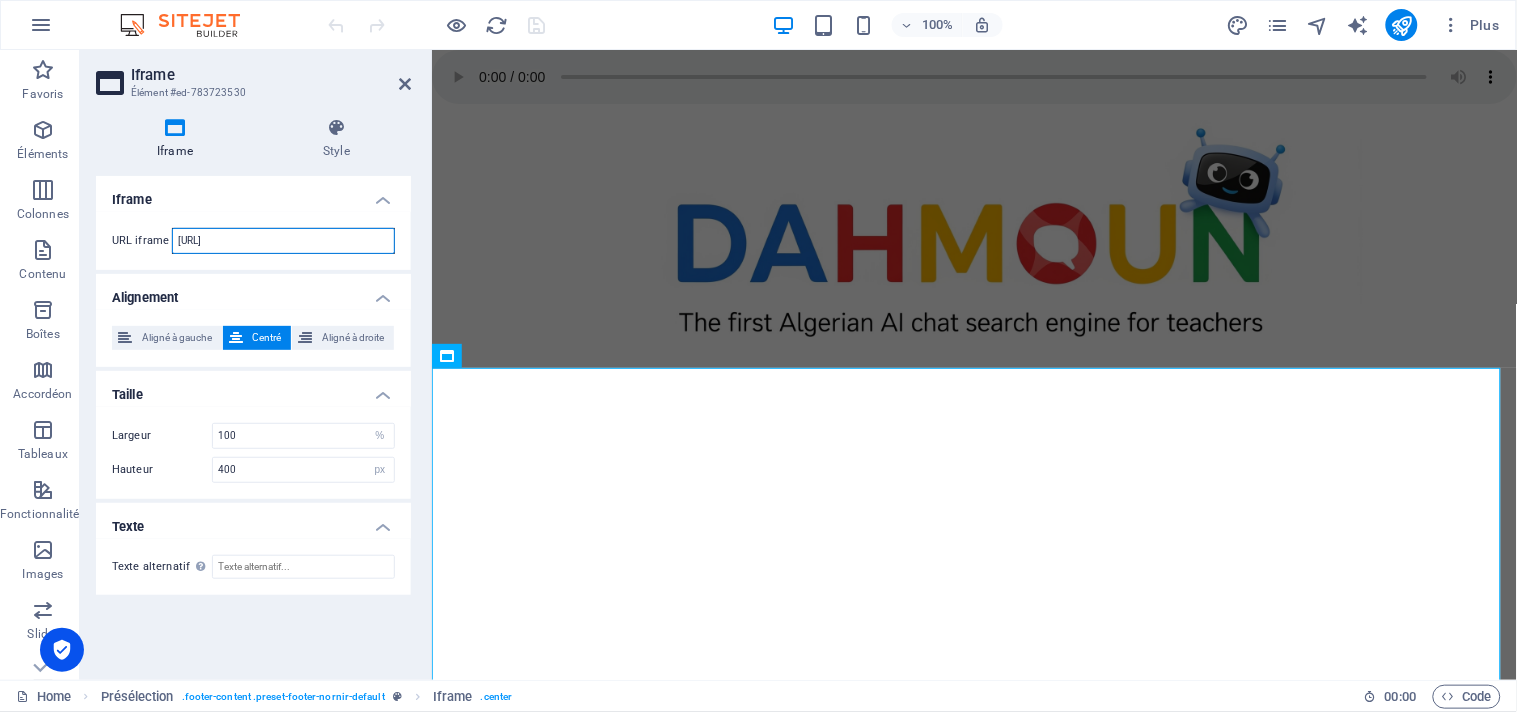 scroll, scrollTop: 0, scrollLeft: 152, axis: horizontal 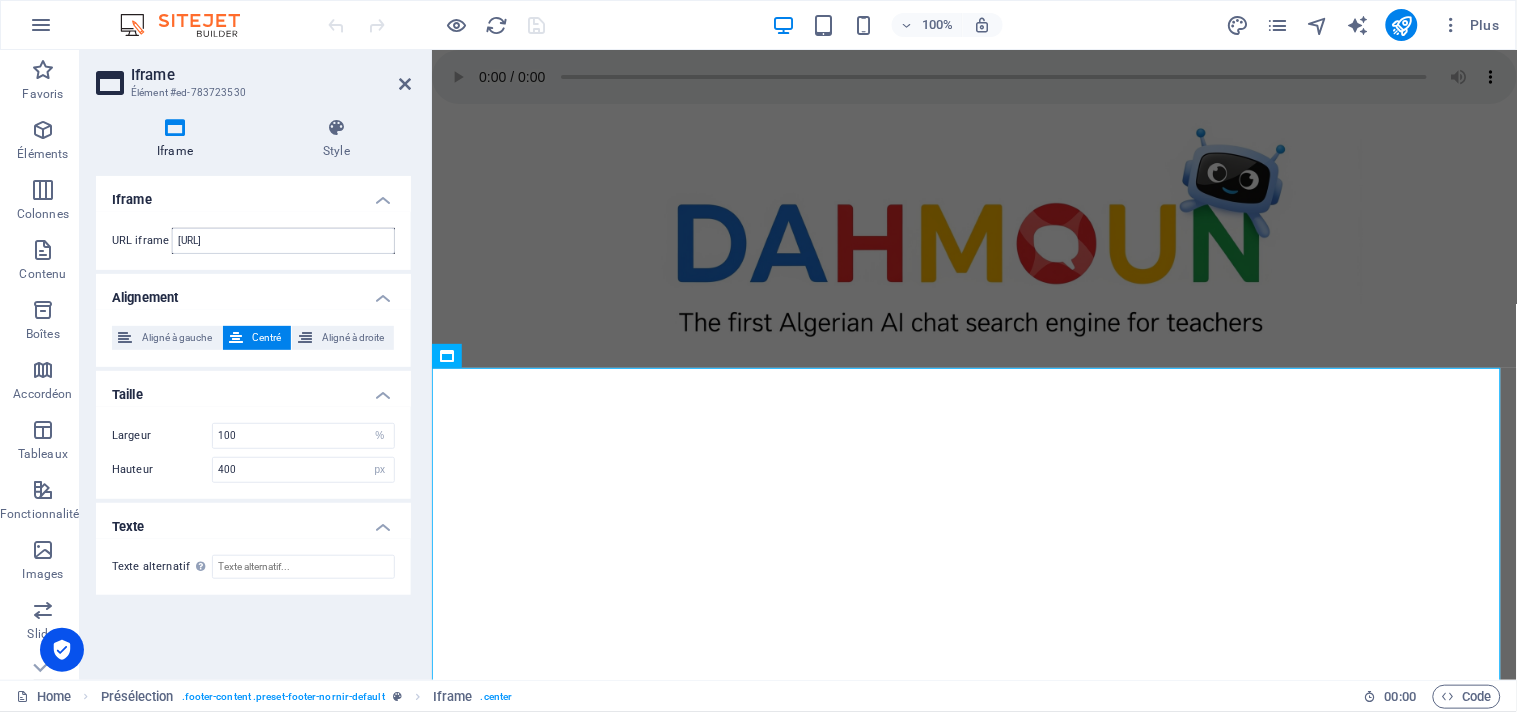 click on "Iframe URL iframe https://chat.cxgenie.ai?aid=269d5624-cdcd-4a09-a3ed-c1cdd9b77787&lang=en Alignement Aligné à gauche Centré Aligné à droite Taille Largeur 100 px % Hauteur 400 px % Texte Texte alternatif The alternative text should be added to improve website accessibility." at bounding box center [253, 385] 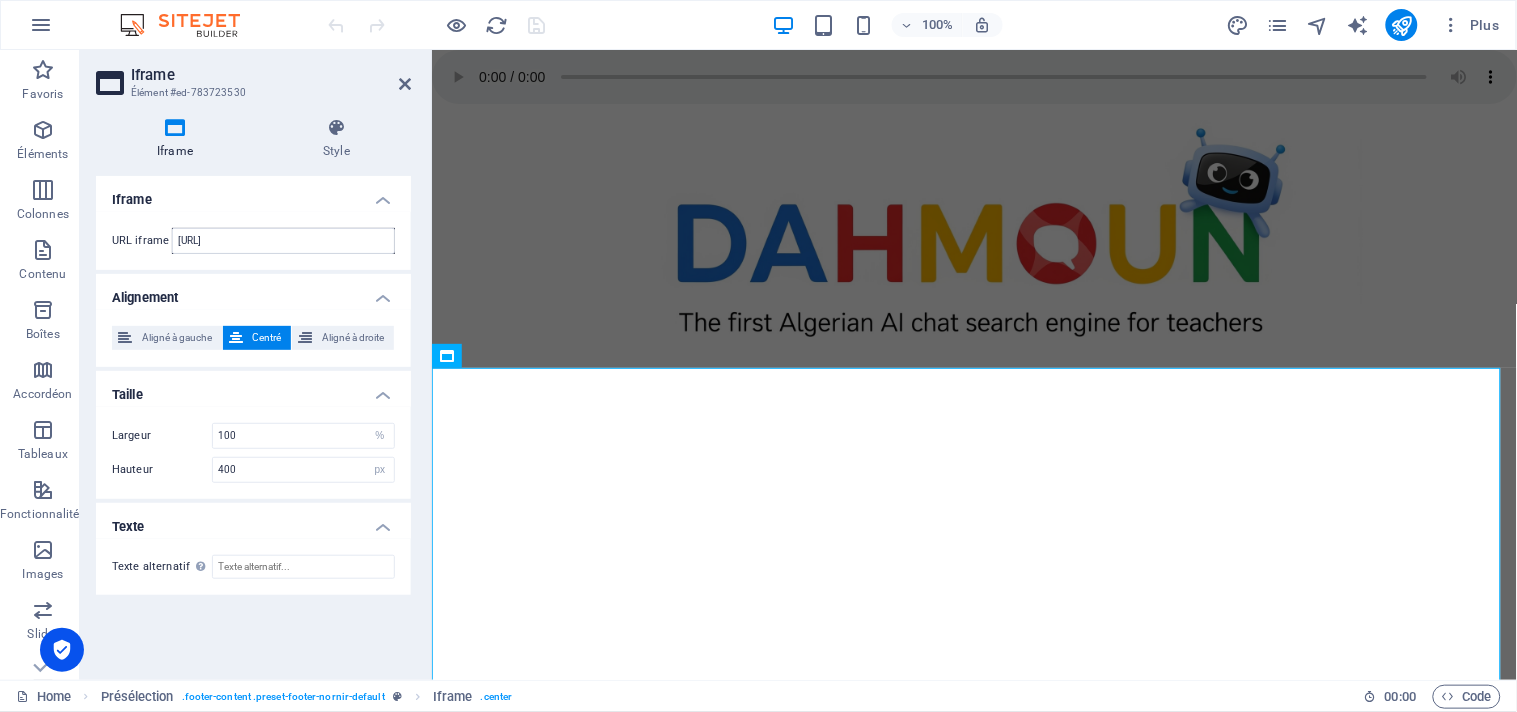 click on "Iframe Style Iframe URL iframe https://chat.cxgenie.ai?aid=269d5624-cdcd-4a09-a3ed-c1cdd9b77787&lang=en Alignement Aligné à gauche Centré Aligné à droite Taille Largeur 100 px % Hauteur 400 px % Texte Texte alternatif The alternative text should be added to improve website accessibility. Présélection Element Mise en page Définit comment cet élément s'étend dans la mise en page (Flexbox). Taille 100 Par défaut auto px % 1/1 1/2 1/3 1/4 1/5 1/6 1/7 1/8 1/9 1/10 Agrandir Réduire Commander Mise en page du conteneur Visible Visible Opacité 100 % Débordement Espacement Marge Par défaut auto px % rem vw vh Personnalisé Personnalisé auto px % rem vw vh auto px % rem vw vh auto px % rem vw vh auto px % rem vw vh Marge intérieure Par défaut px rem % vh vw Personnalisé Personnalisé px rem % vh vw px rem % vh vw px rem % vh vw px rem % vh vw Bordure Style              - Largeur 1 auto px rem % vh vw Personnalisé Personnalisé 1 auto px rem % vh vw 1 auto px rem % vh vw 1 auto px rem % vh 1" at bounding box center [253, 391] 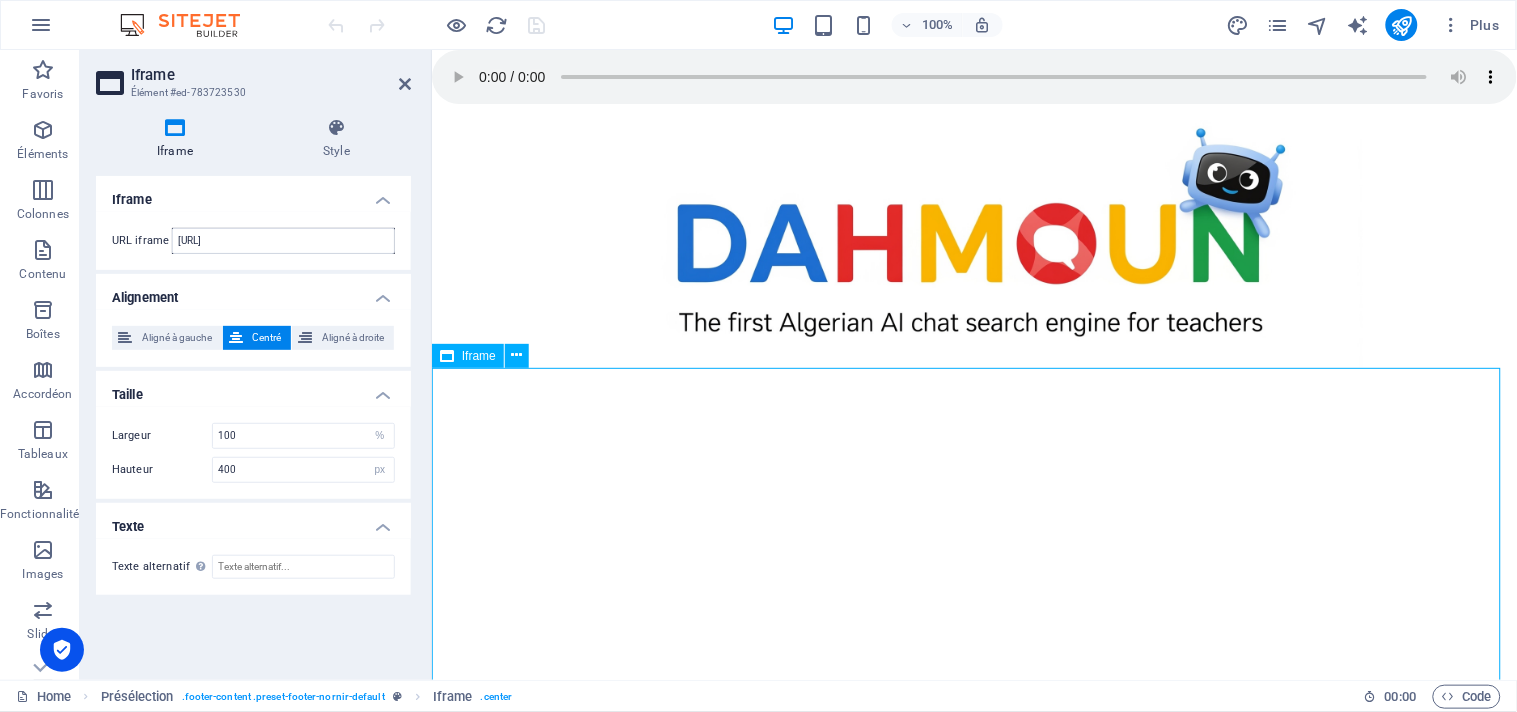 drag, startPoint x: 1311, startPoint y: 513, endPoint x: 1310, endPoint y: 570, distance: 57.00877 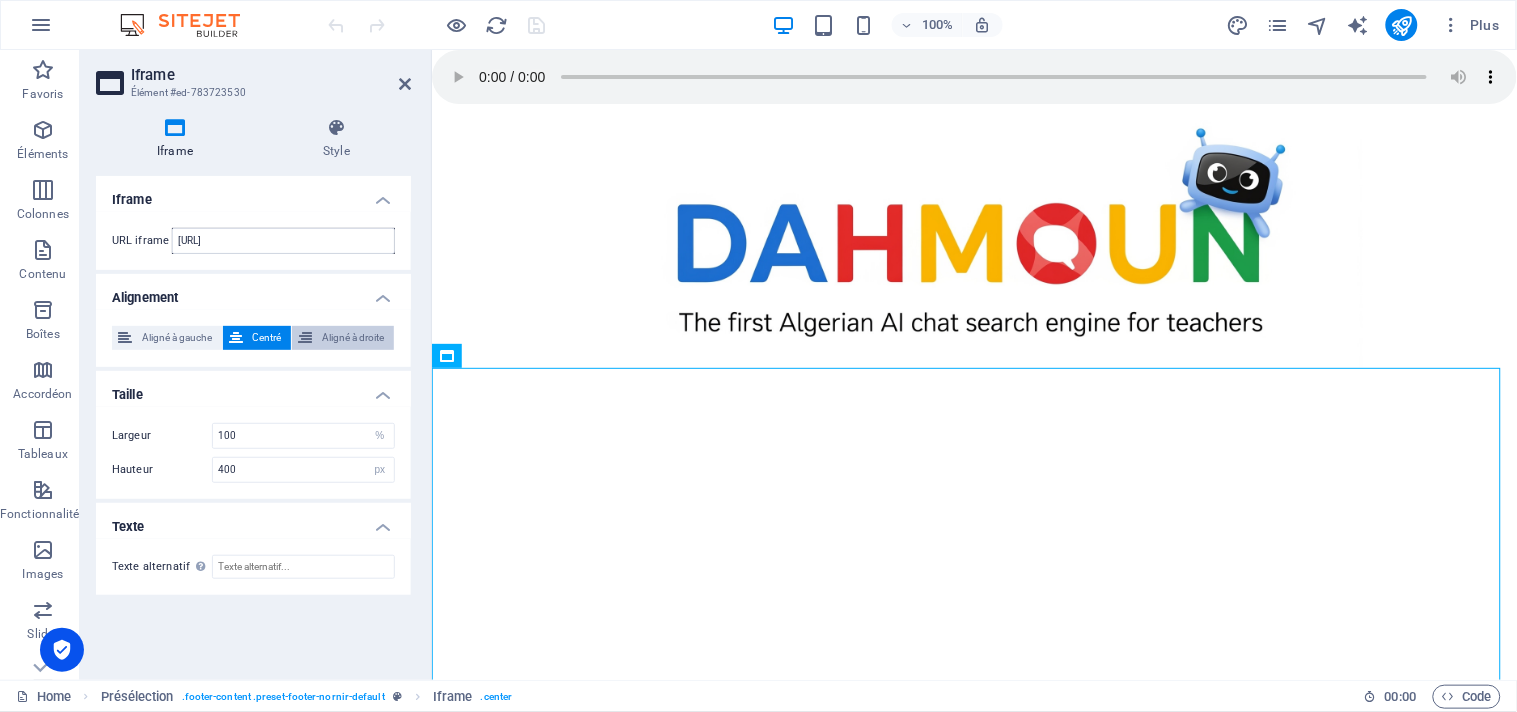 click on "Aligné à droite" at bounding box center [343, 338] 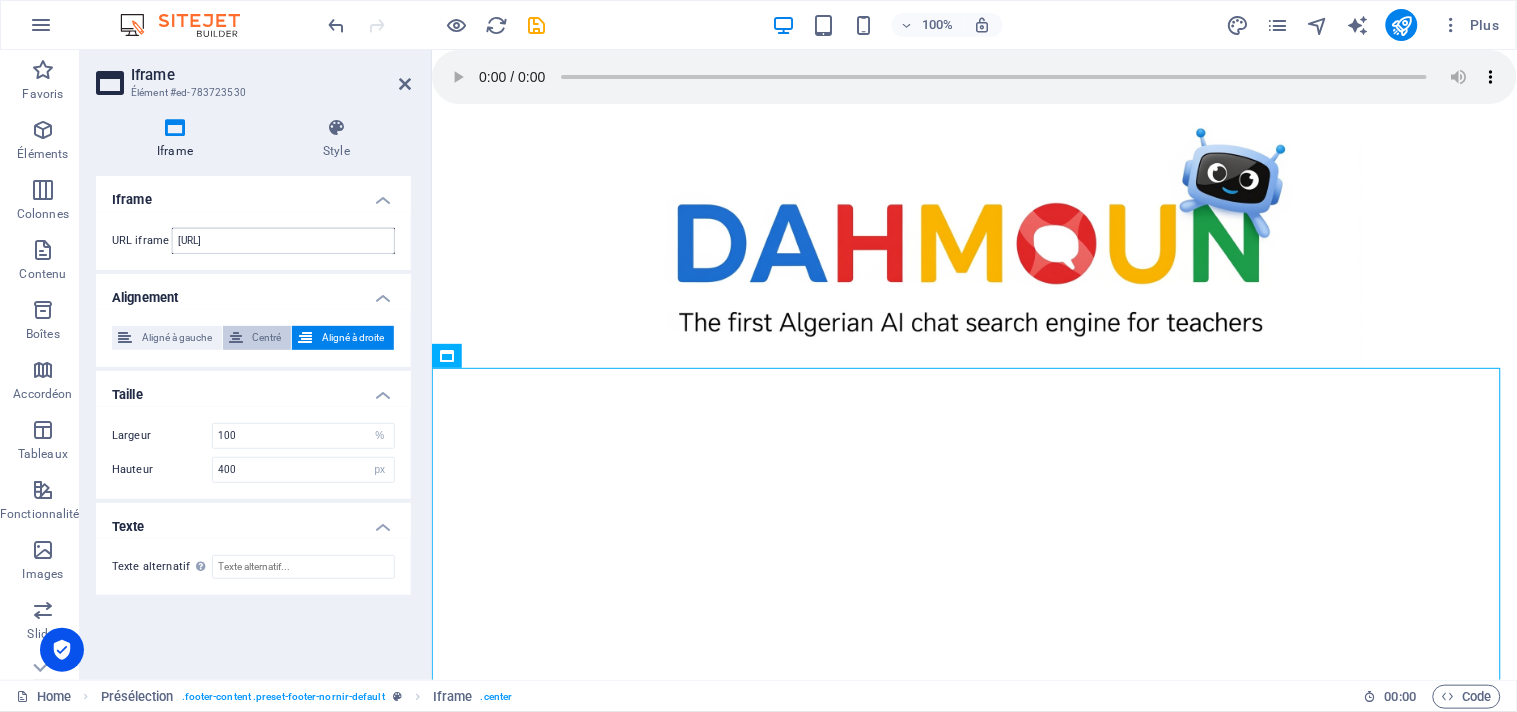 click at bounding box center [236, 338] 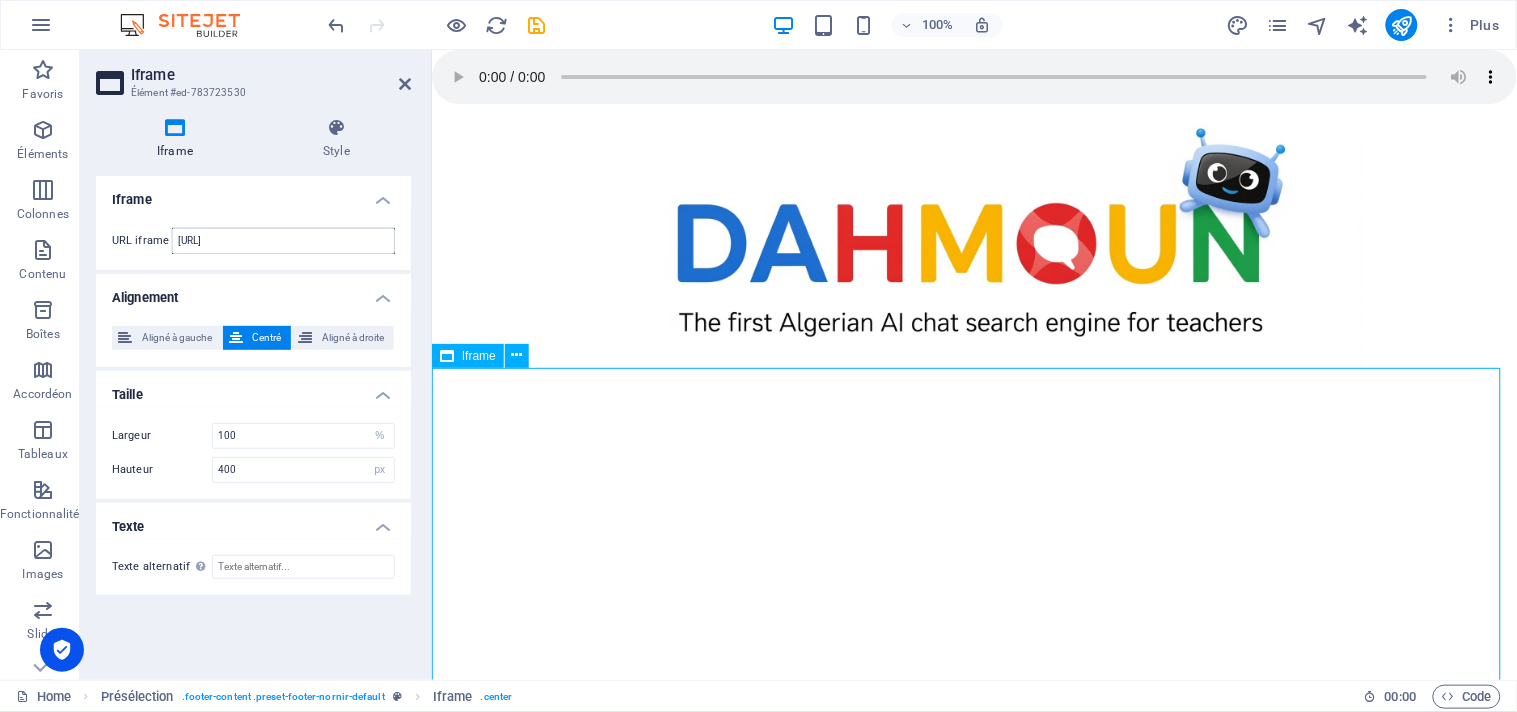 drag, startPoint x: 1304, startPoint y: 550, endPoint x: 1301, endPoint y: 584, distance: 34.132095 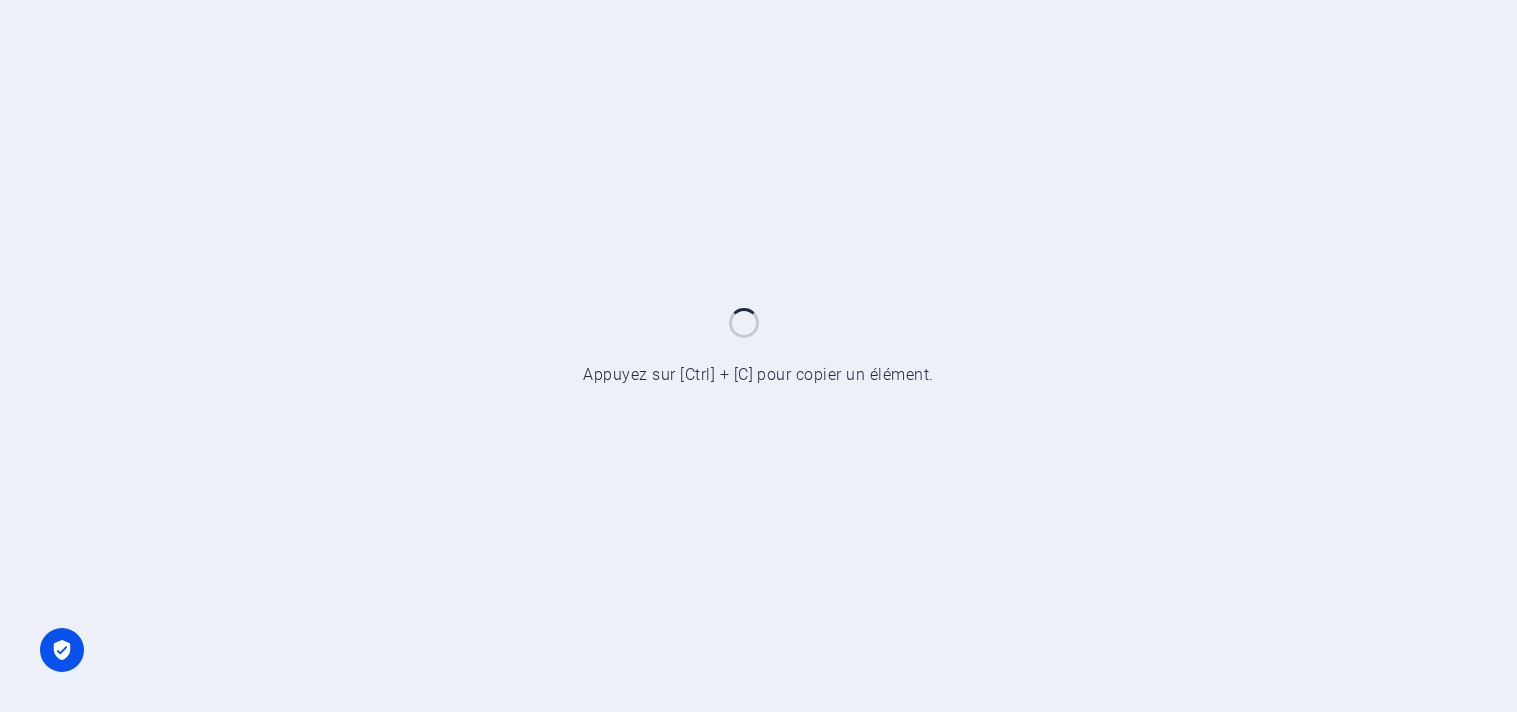 scroll, scrollTop: 0, scrollLeft: 0, axis: both 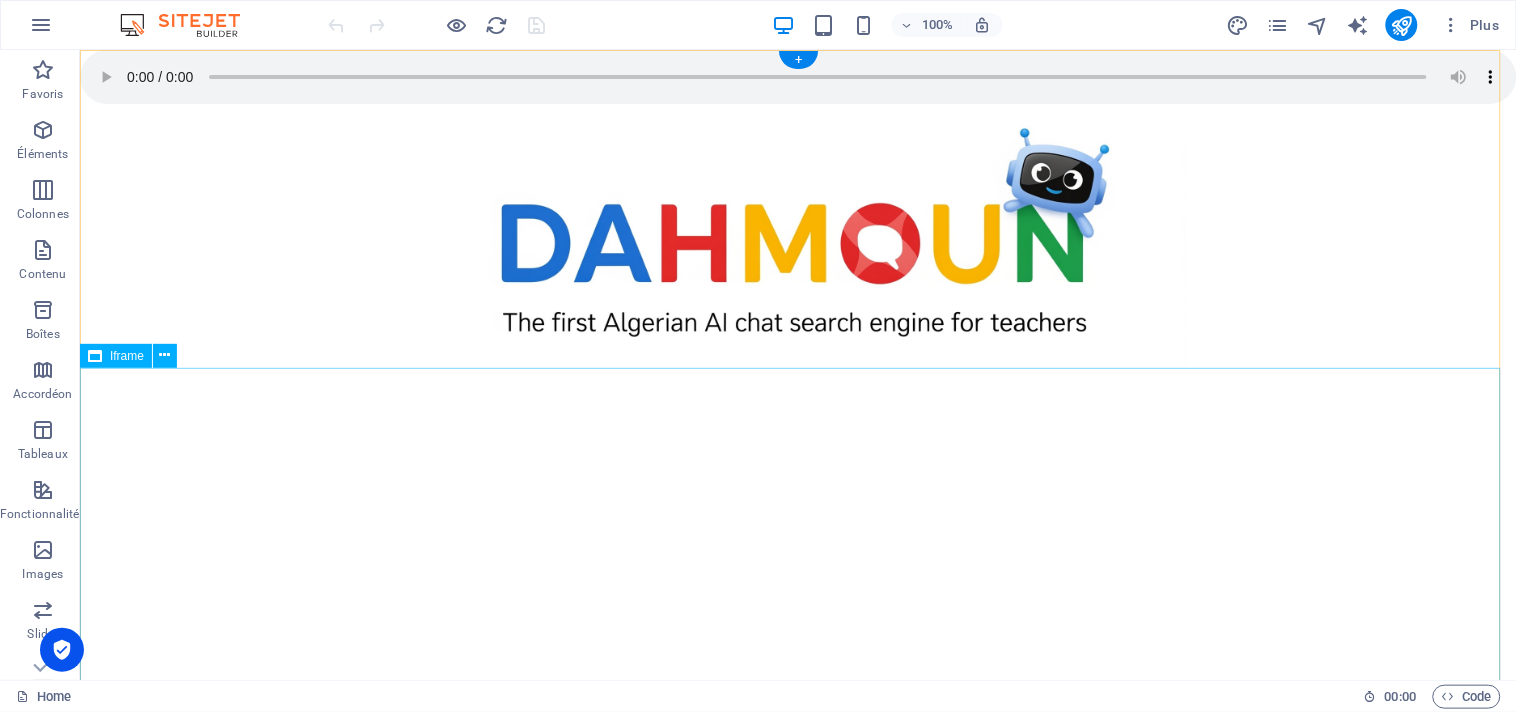 click on "</div>" at bounding box center (797, 567) 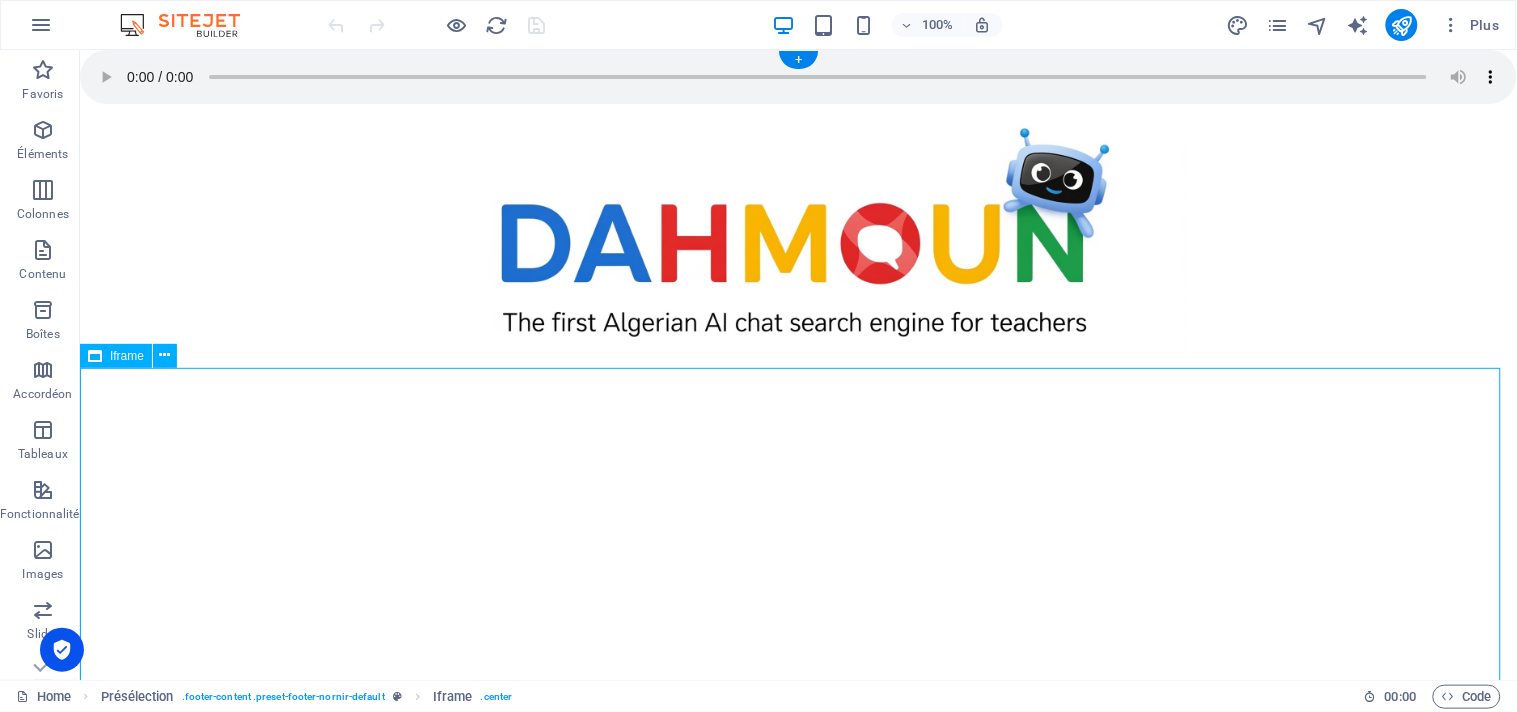click on "</div>" at bounding box center (797, 567) 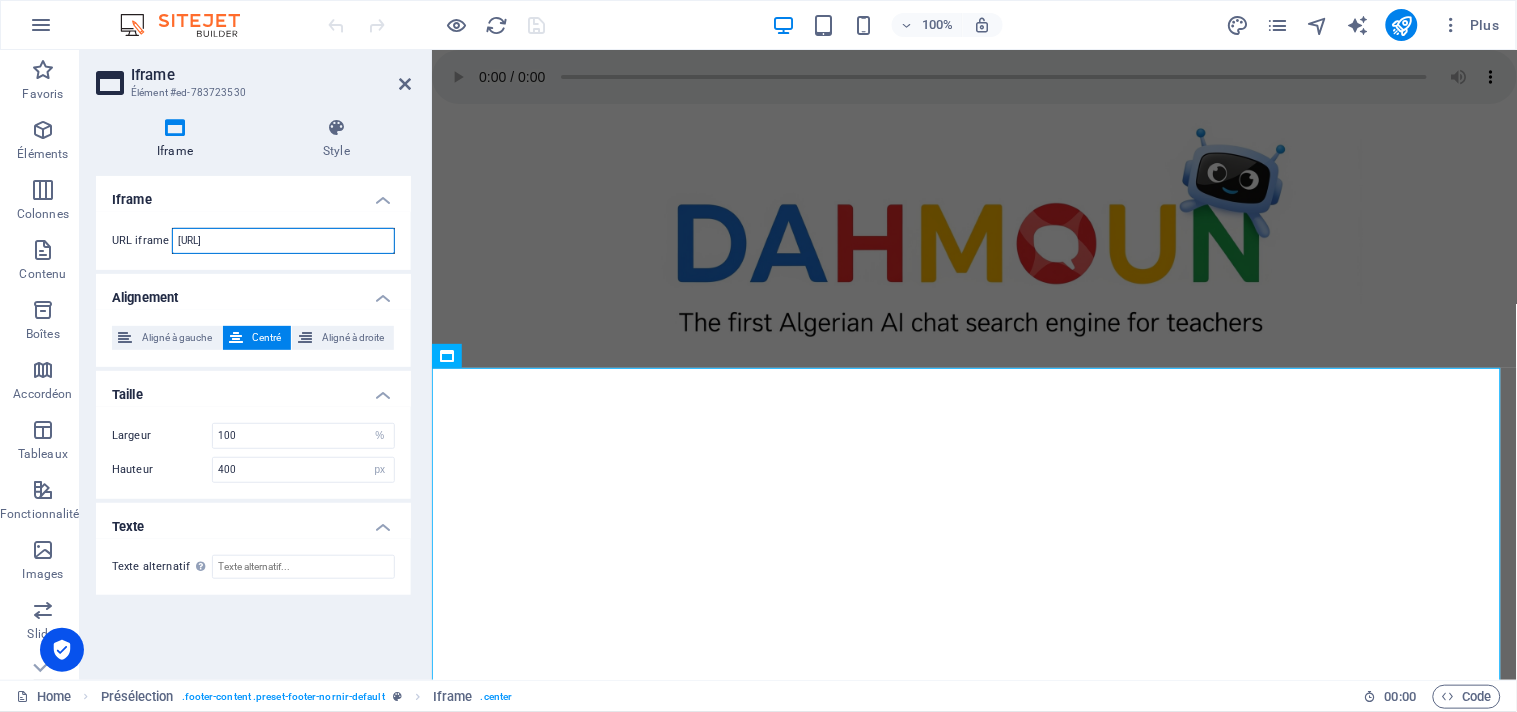 click on "https://chat.cxgenie.ai?aid=269d5624-cdcd-4a09-a3ed-c1cdd9b77787&lang=en" at bounding box center [283, 241] 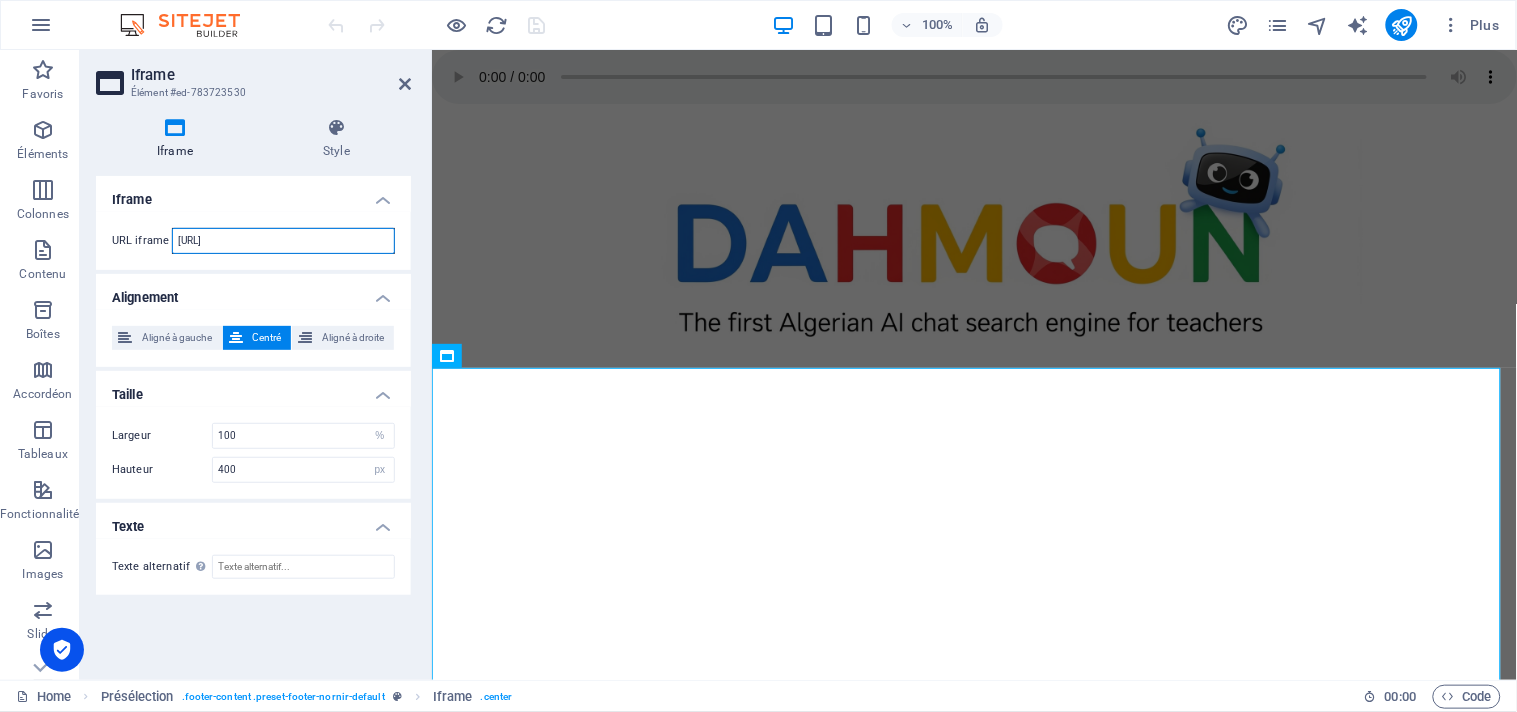 scroll, scrollTop: 0, scrollLeft: 152, axis: horizontal 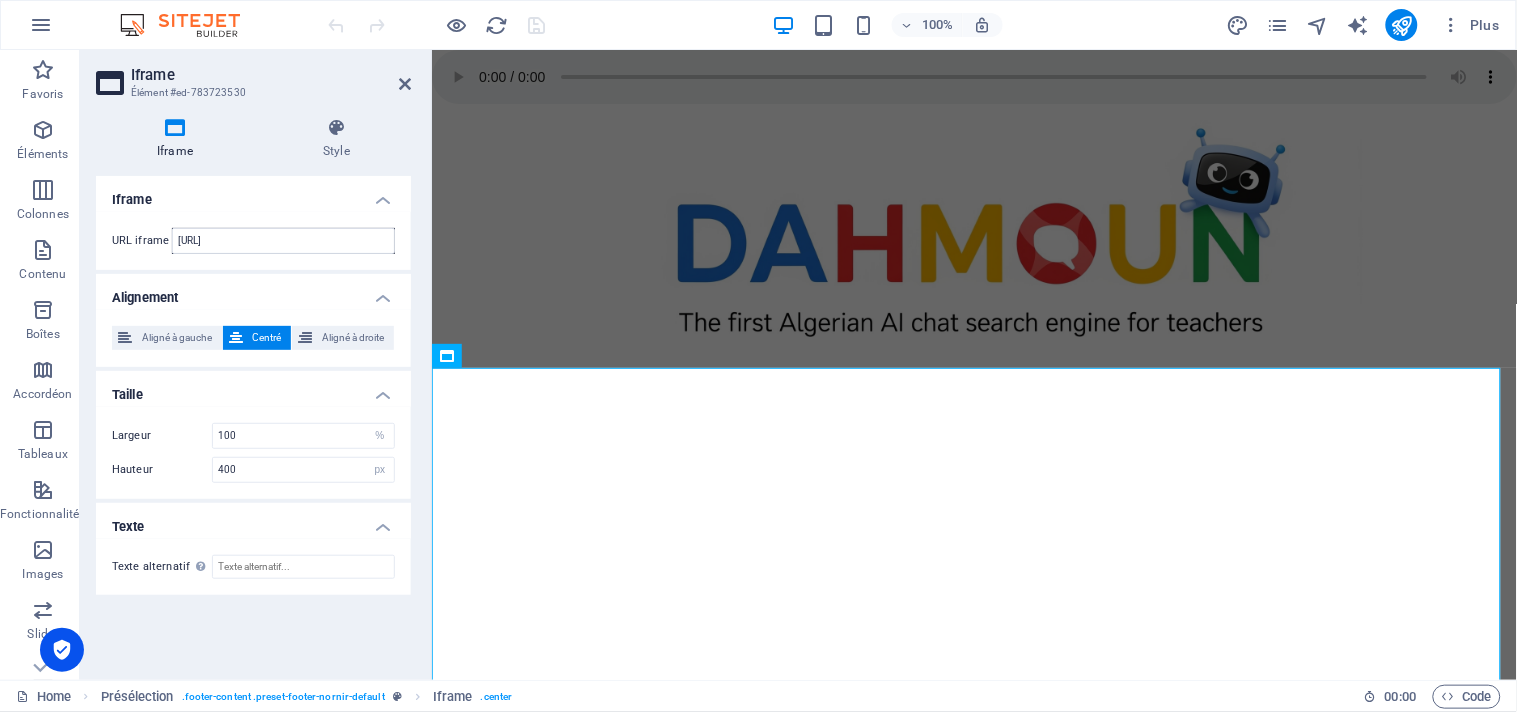 click on "Iframe Style Iframe URL iframe https://chat.cxgenie.ai?aid=269d5624-cdcd-4a09-a3ed-c1cdd9b77787&lang=en Alignement Aligné à gauche Centré Aligné à droite Taille Largeur 100 px % Hauteur 400 px % Texte Texte alternatif The alternative text should be added to improve website accessibility. Présélection Element Mise en page Définit comment cet élément s'étend dans la mise en page (Flexbox). Taille 100 Par défaut auto px % 1/1 1/2 1/3 1/4 1/5 1/6 1/7 1/8 1/9 1/10 Agrandir Réduire Commander Mise en page du conteneur Visible Visible Opacité 100 % Débordement Espacement Marge Par défaut auto px % rem vw vh Personnalisé Personnalisé auto px % rem vw vh auto px % rem vw vh auto px % rem vw vh auto px % rem vw vh Marge intérieure Par défaut px rem % vh vw Personnalisé Personnalisé px rem % vh vw px rem % vh vw px rem % vh vw px rem % vh vw Bordure Style              - Largeur 1 auto px rem % vh vw Personnalisé Personnalisé 1 auto px rem % vh vw 1 auto px rem % vh vw 1 auto px rem % vh 1" at bounding box center (253, 391) 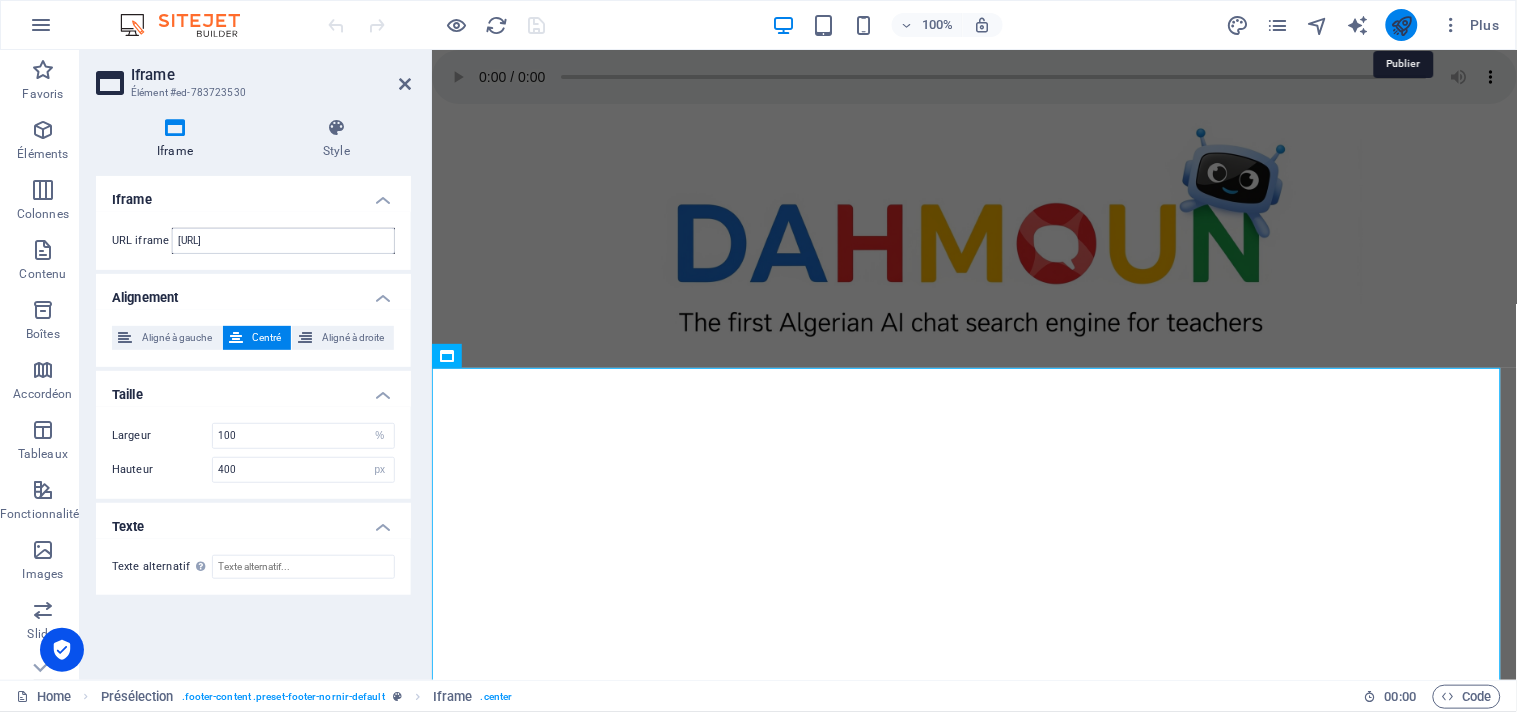 click at bounding box center (1401, 25) 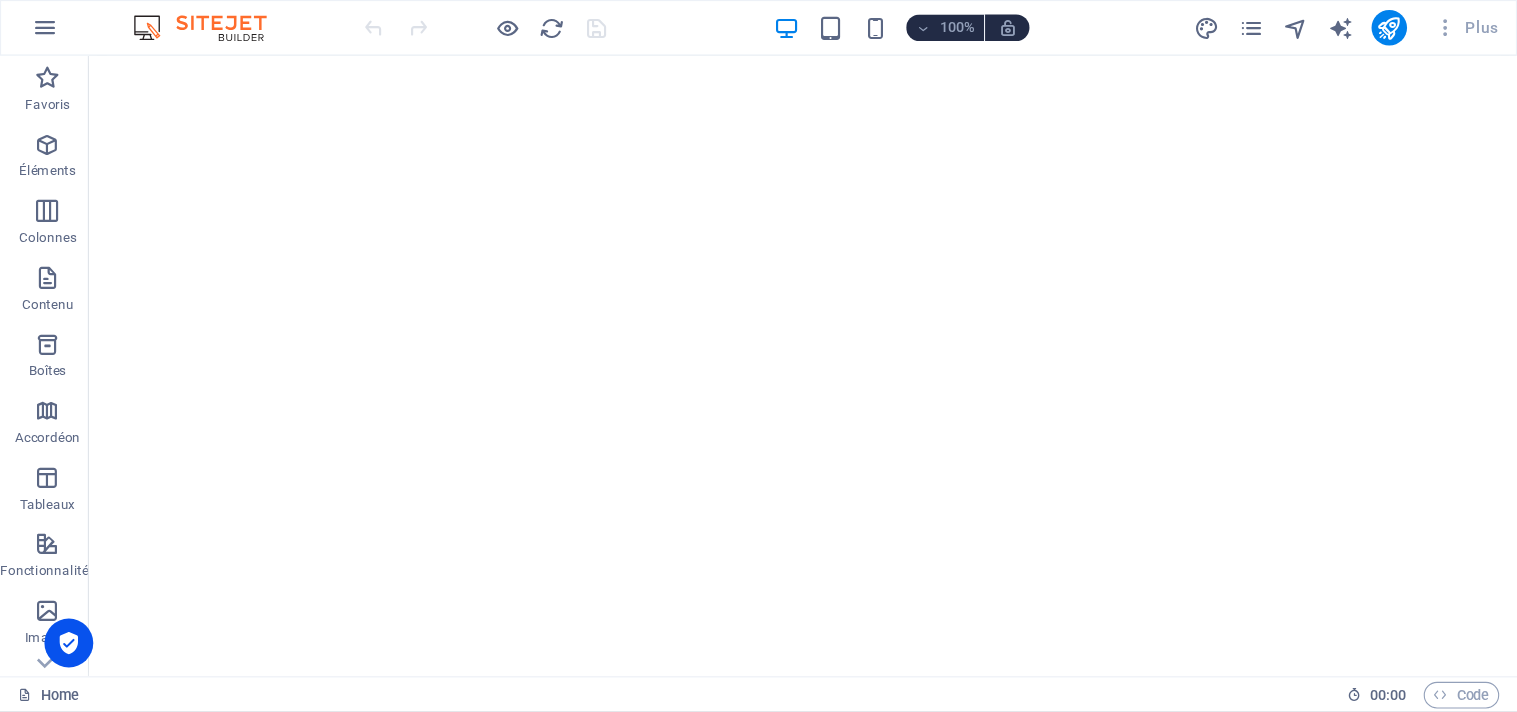 scroll, scrollTop: 0, scrollLeft: 0, axis: both 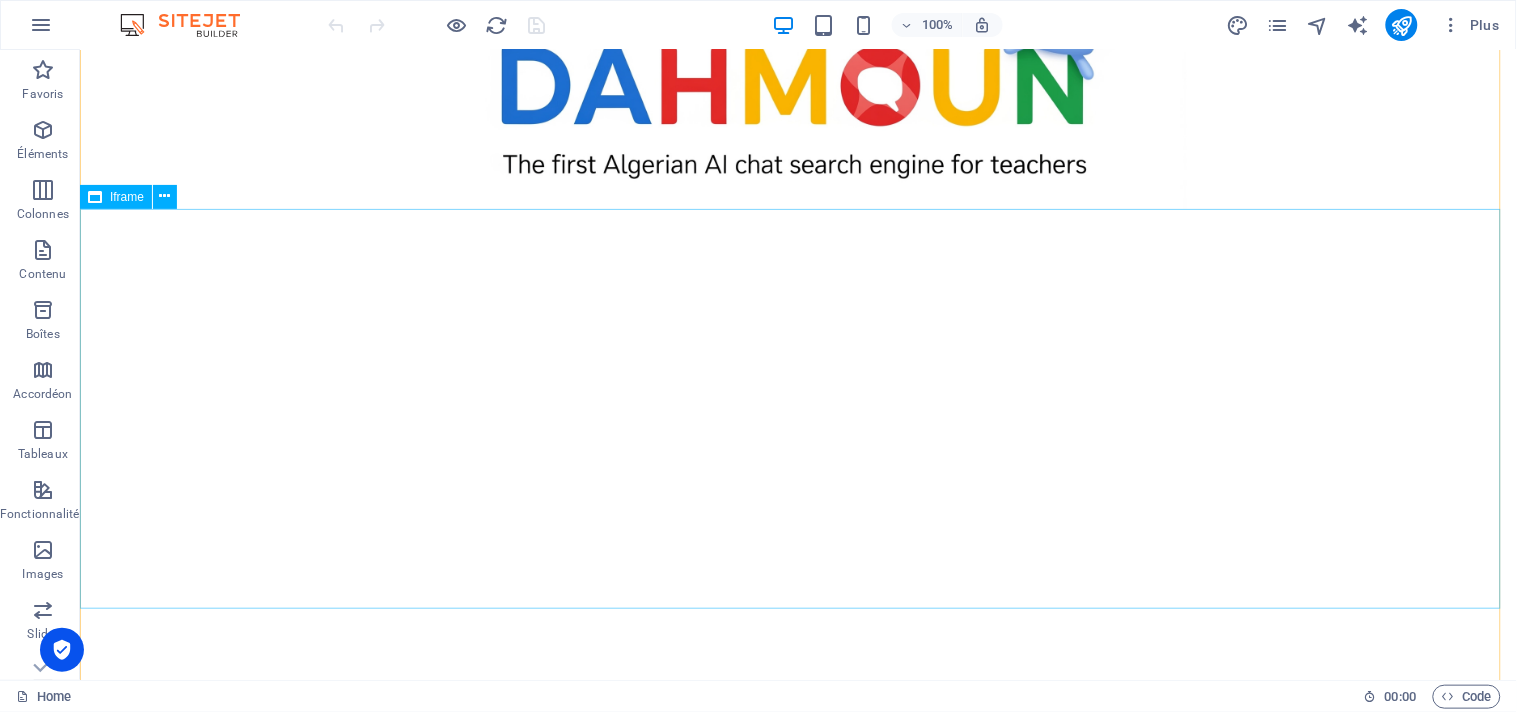 click on "</div>" at bounding box center (797, 409) 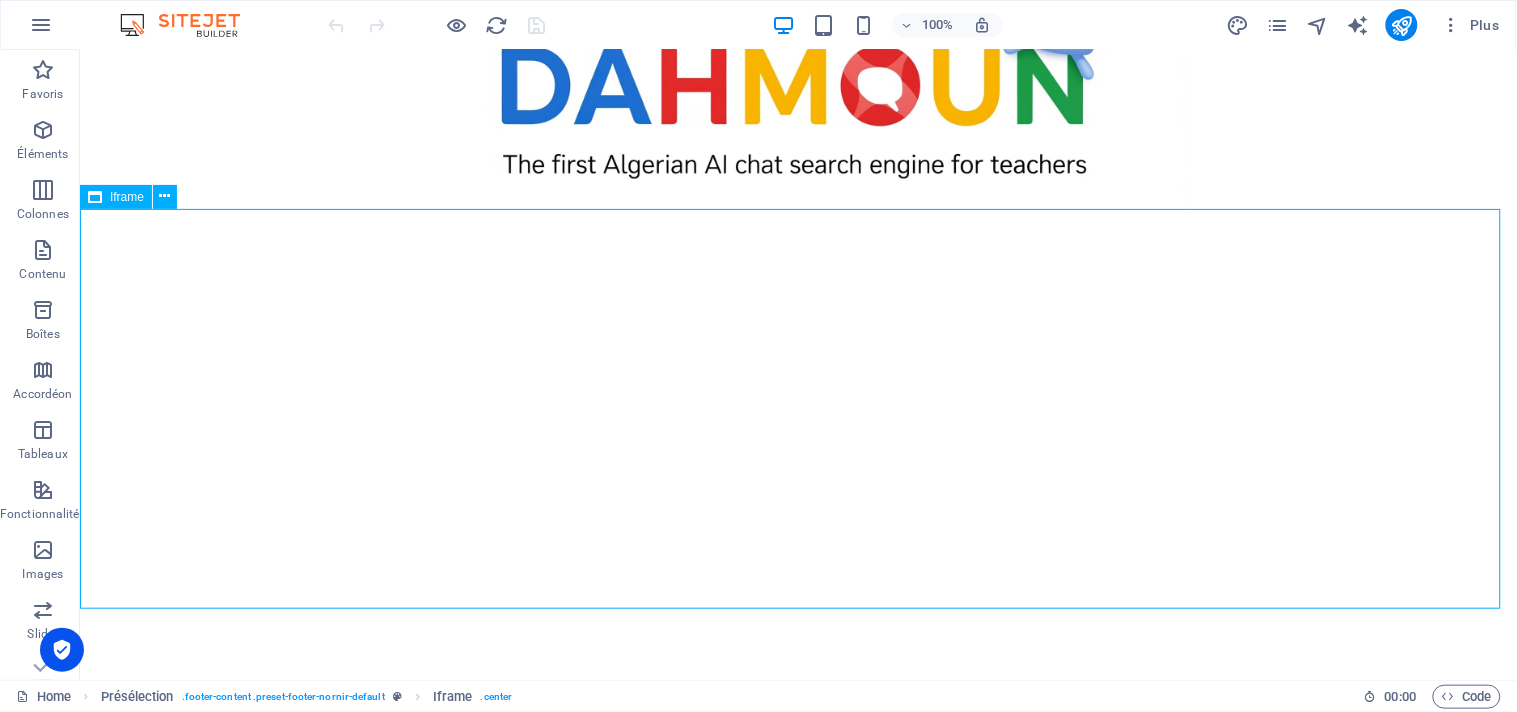 click on "</div>" at bounding box center (797, 409) 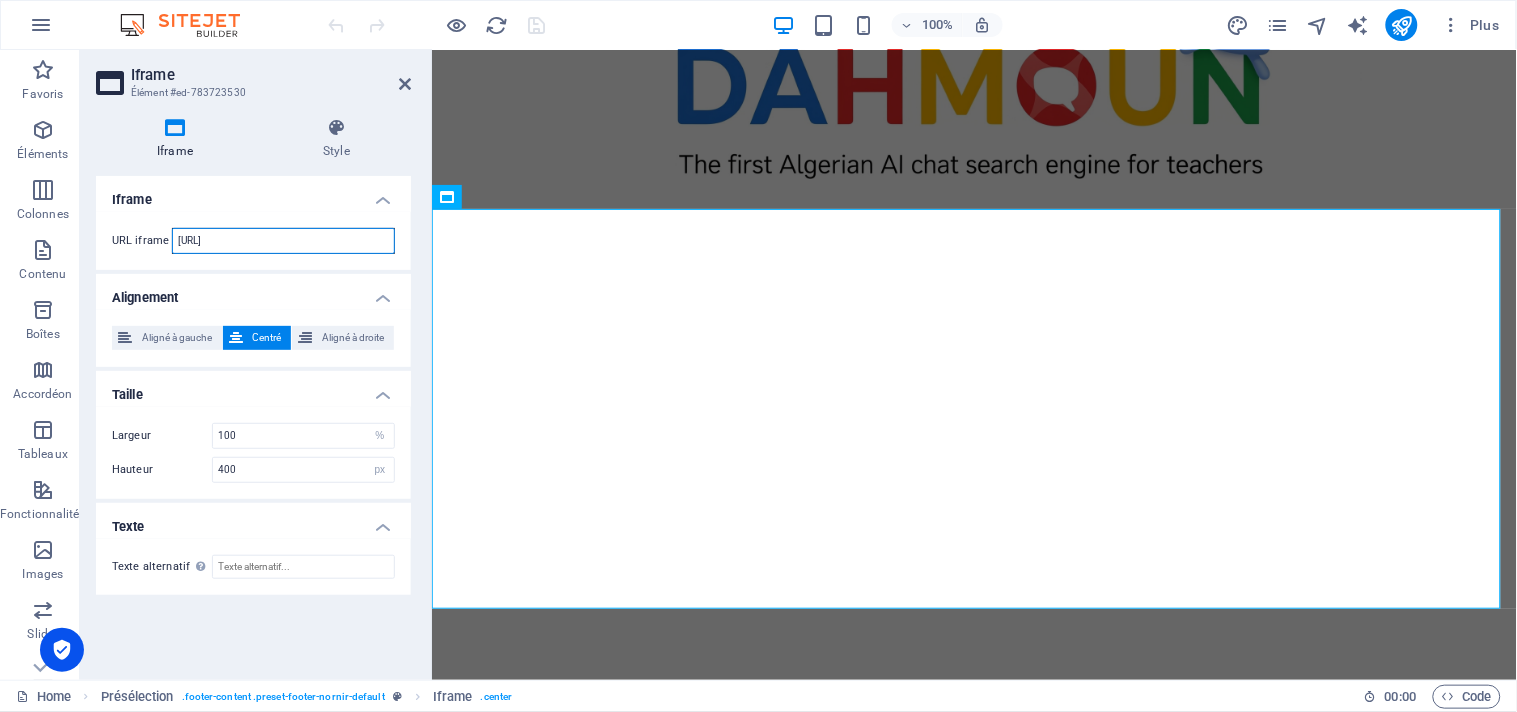 click on "https://chat.cxgenie.ai?aid=269d5624-cdcd-4a09-a3ed-c1cdd9b77787&lang=en" at bounding box center [283, 241] 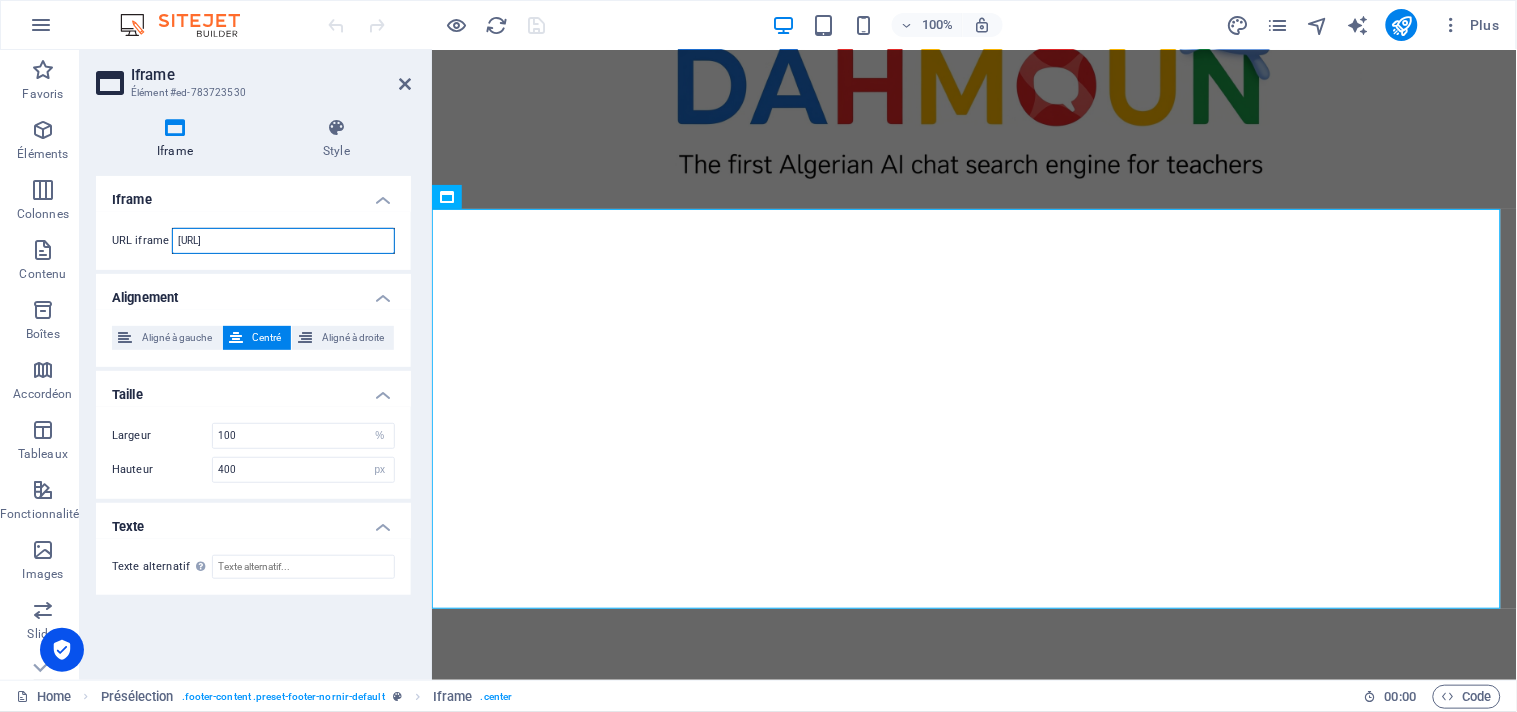 scroll, scrollTop: 0, scrollLeft: 152, axis: horizontal 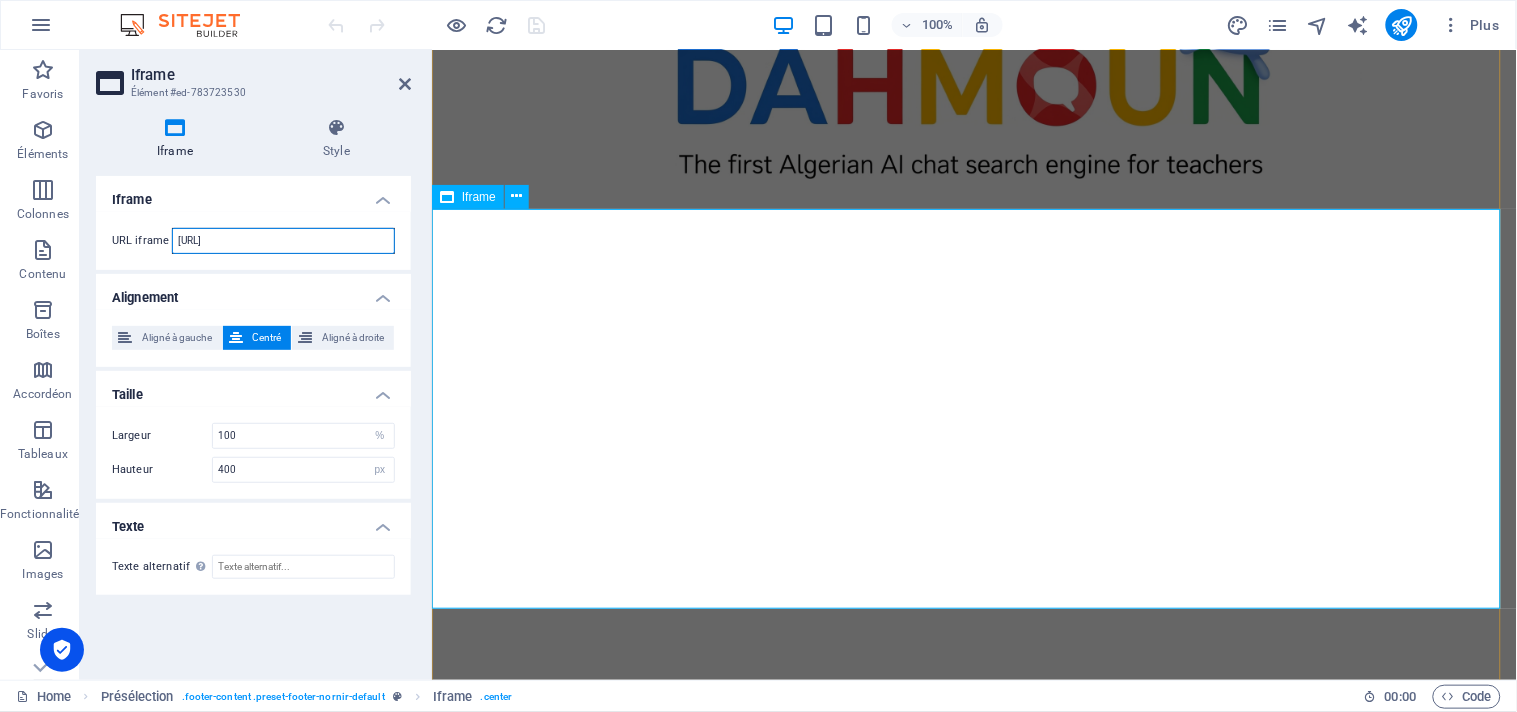 drag, startPoint x: 609, startPoint y: 287, endPoint x: 452, endPoint y: 253, distance: 160.63934 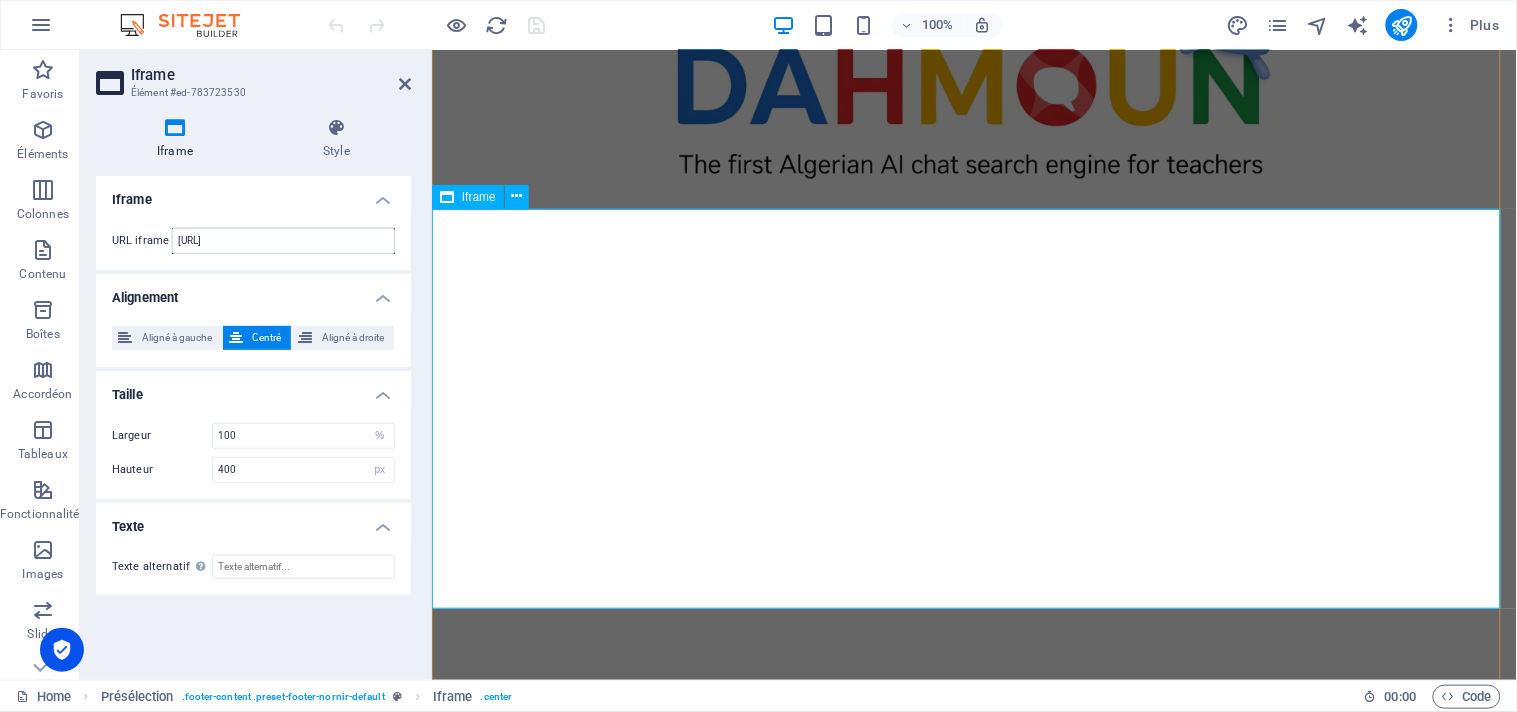 scroll, scrollTop: 0, scrollLeft: 0, axis: both 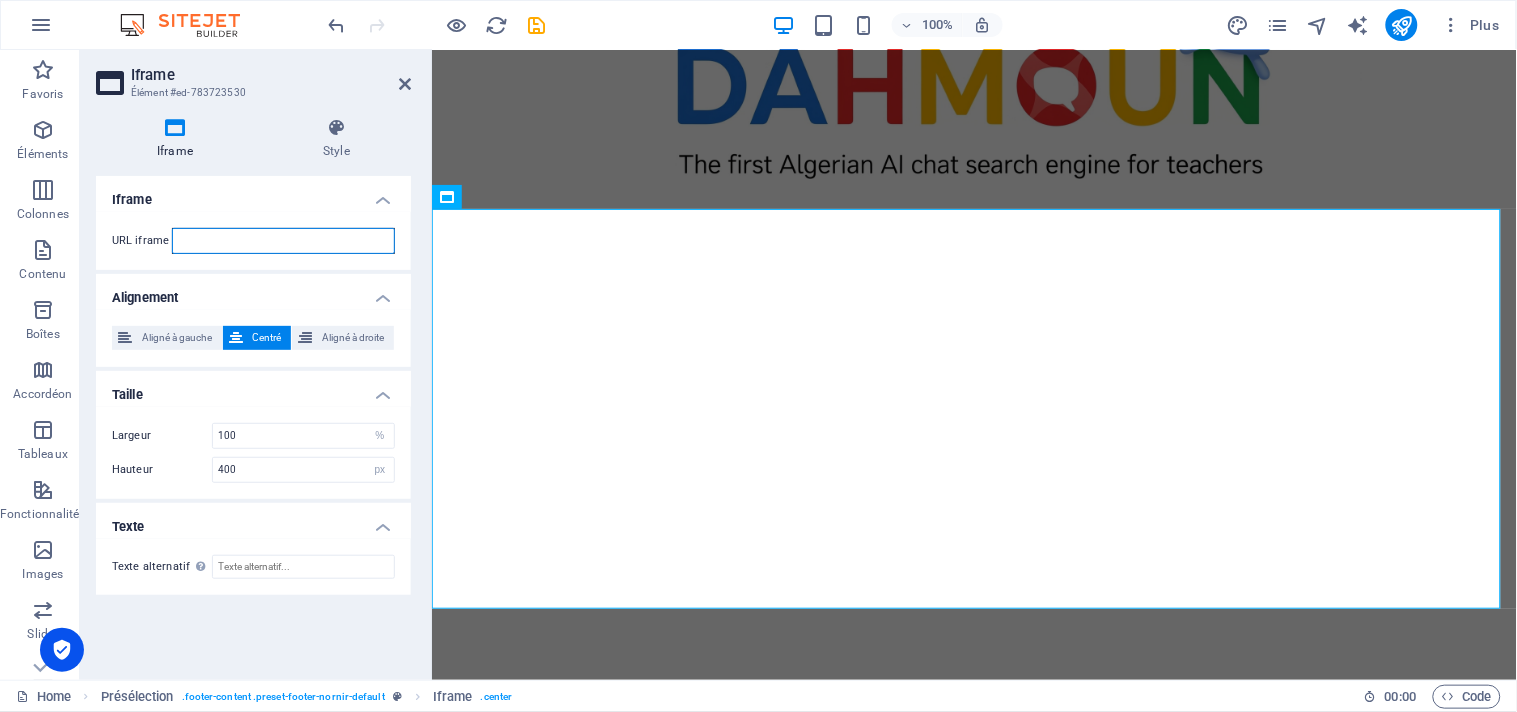 paste on "https://chat.cxgenie.ai?aid=269d5624-cdcd-4a09-a3ed-c1cdd9b77787&lang=en" 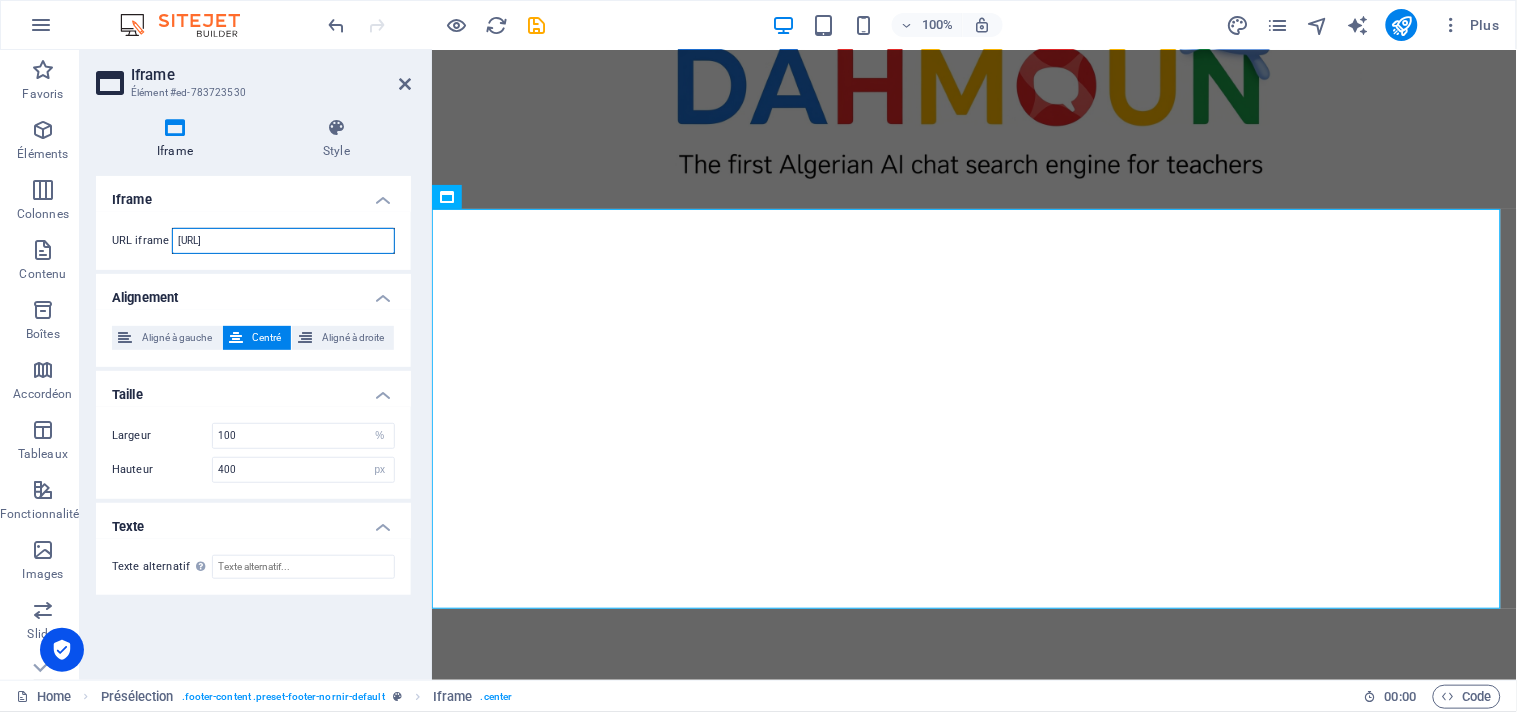 scroll, scrollTop: 0, scrollLeft: 152, axis: horizontal 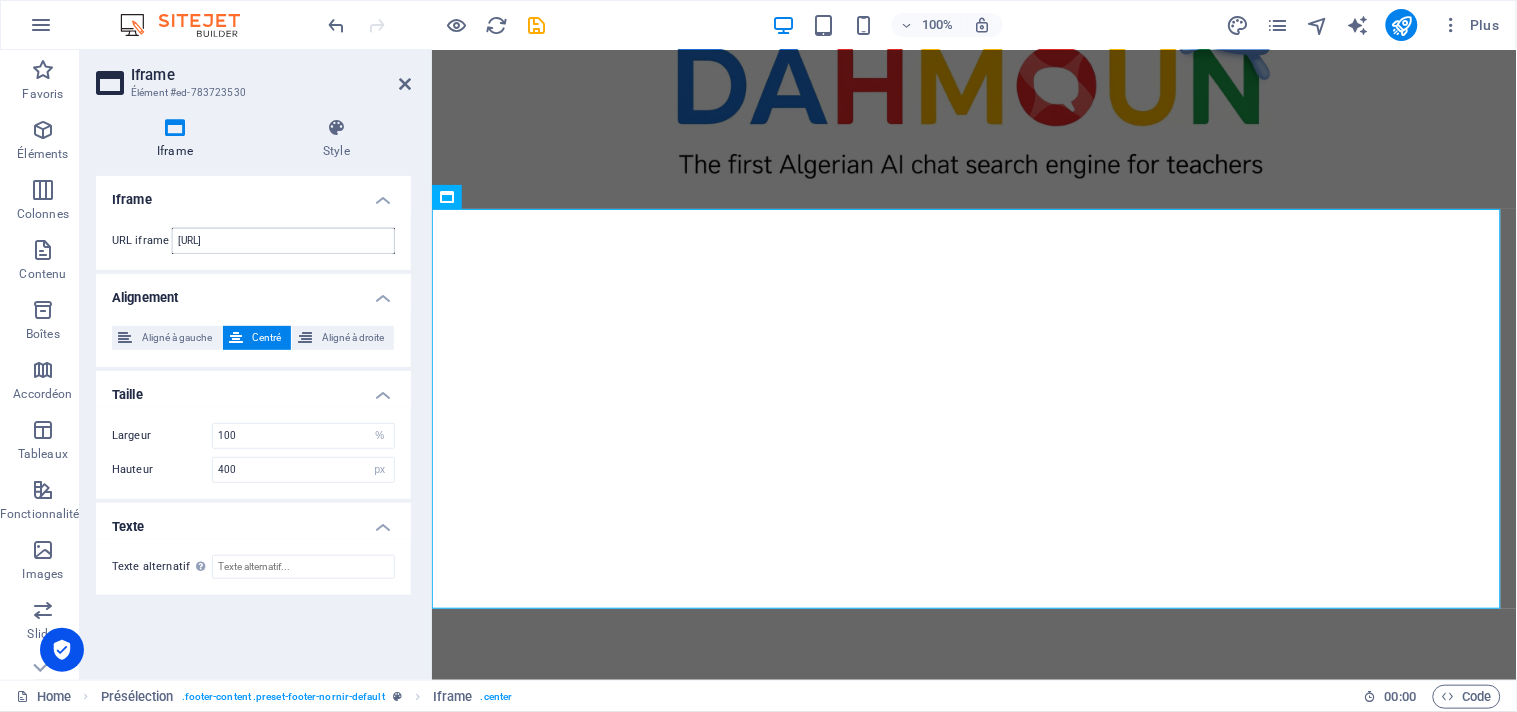 click on "Alignement" at bounding box center (253, 292) 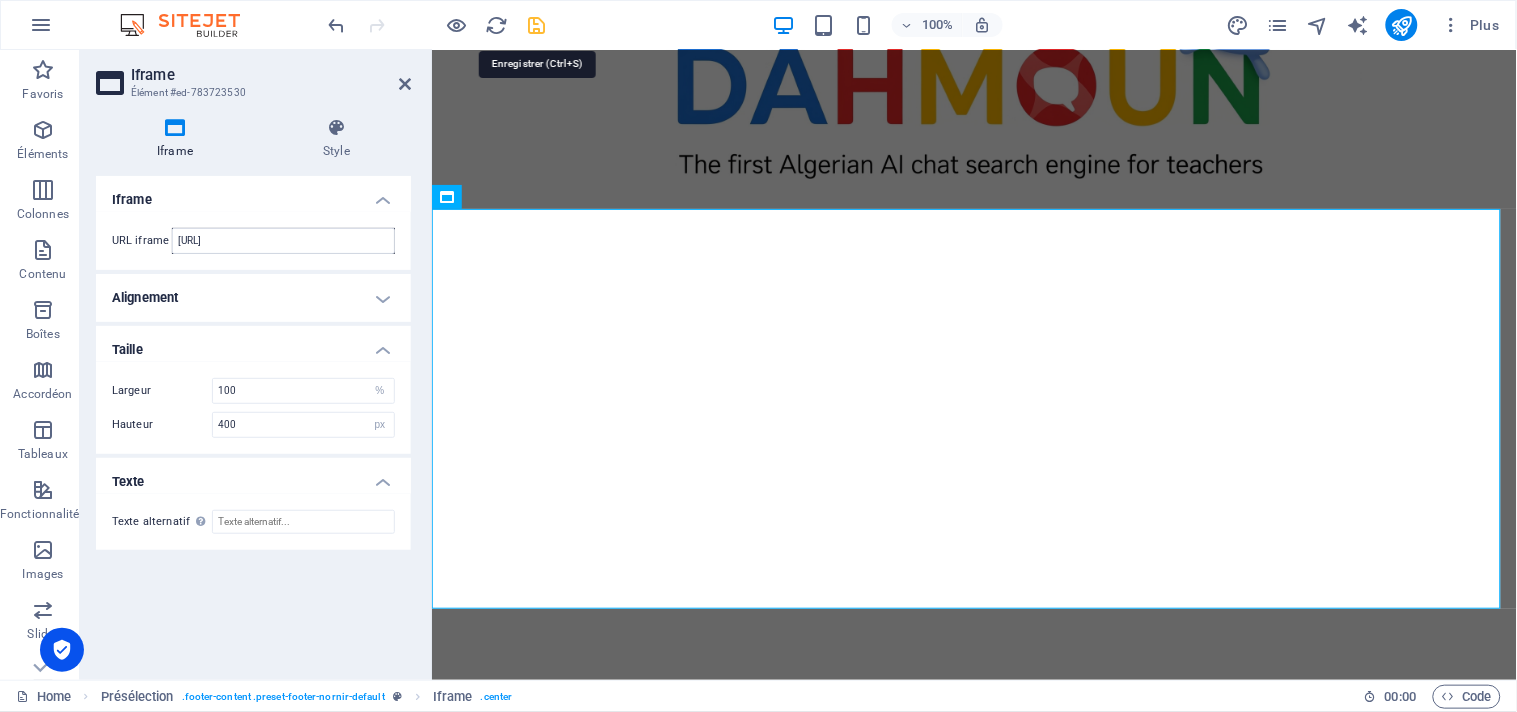 click at bounding box center [537, 25] 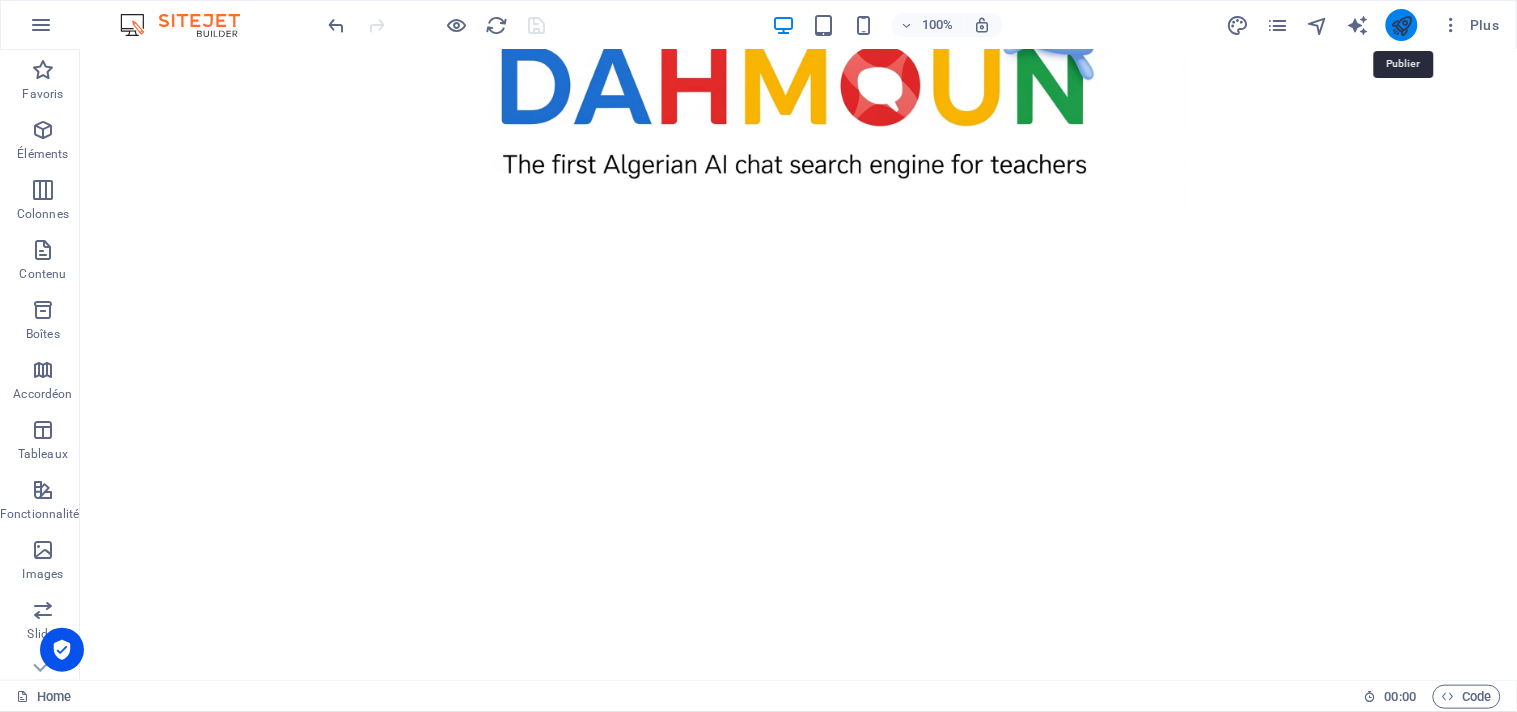 click at bounding box center [1401, 25] 